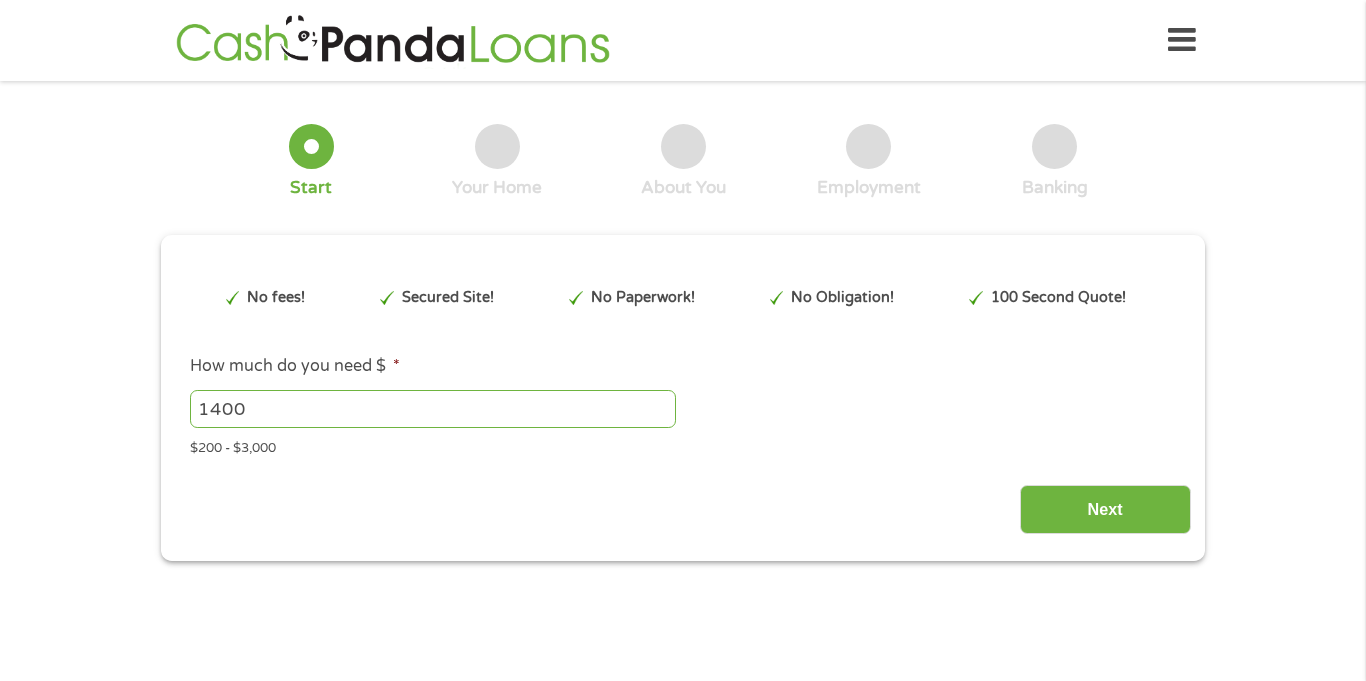 scroll, scrollTop: 0, scrollLeft: 0, axis: both 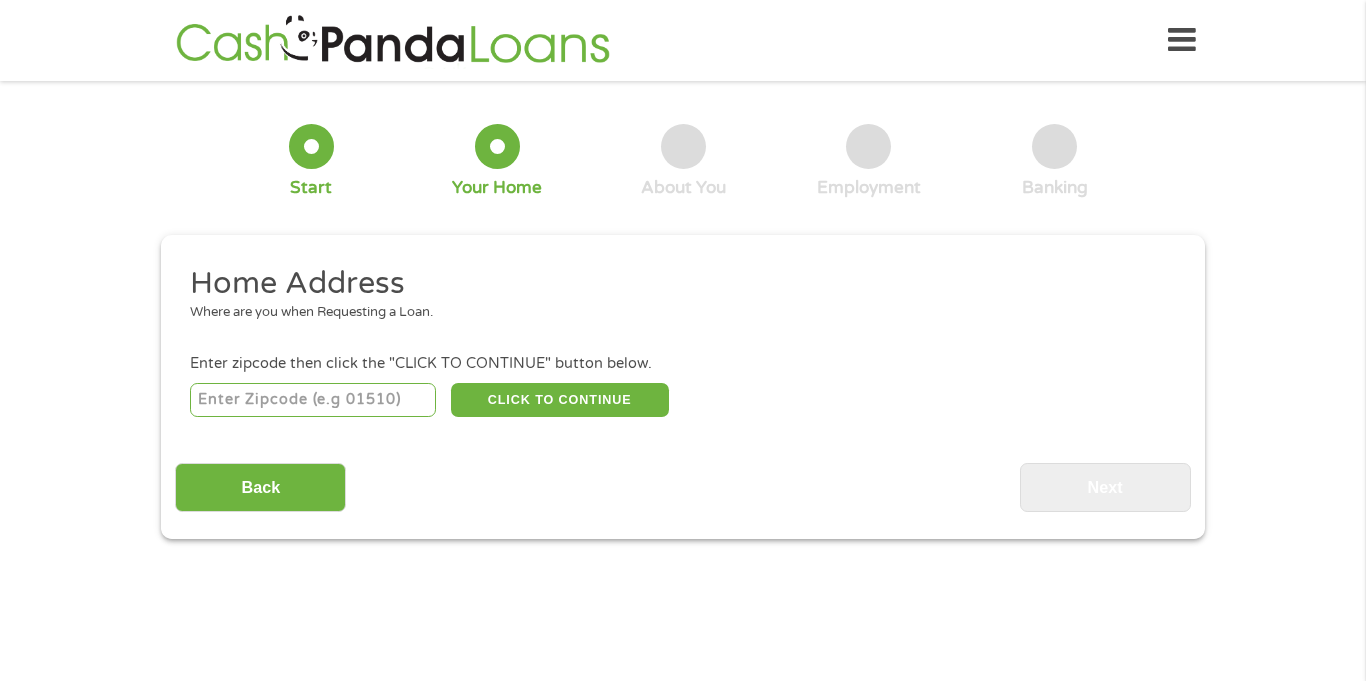 click at bounding box center (313, 400) 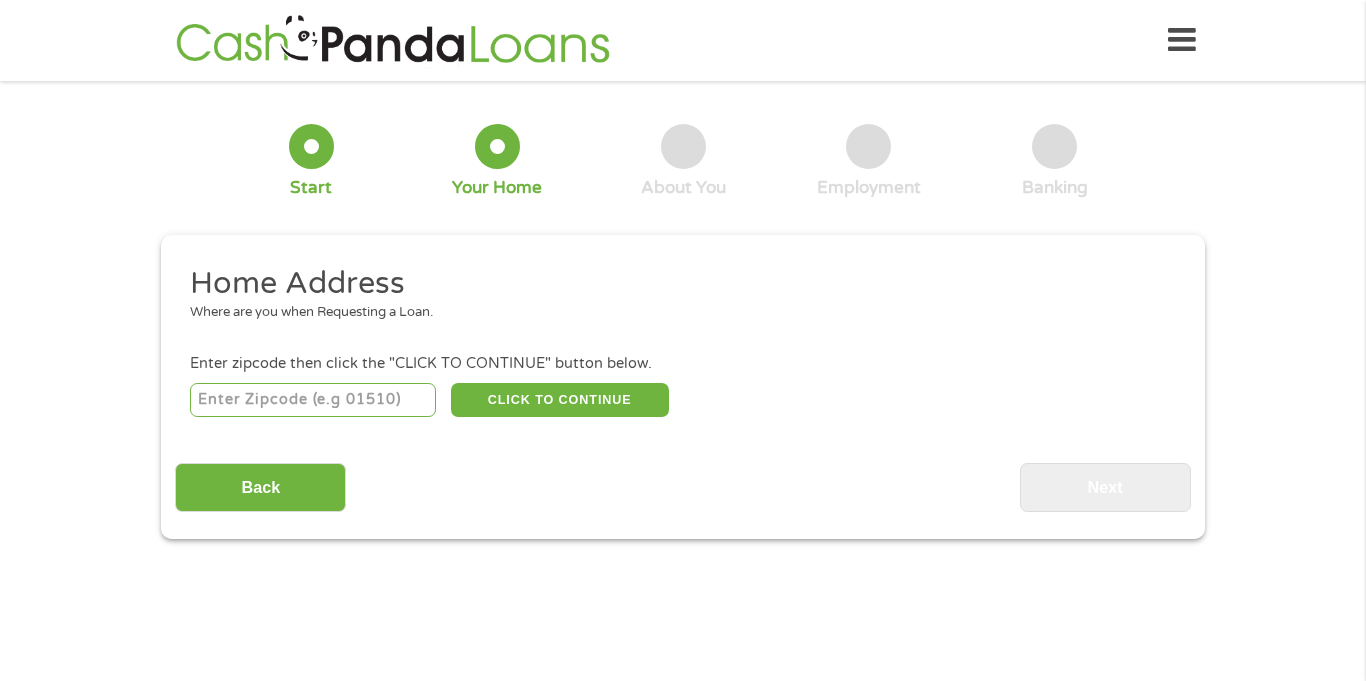 type on "[ZIP]" 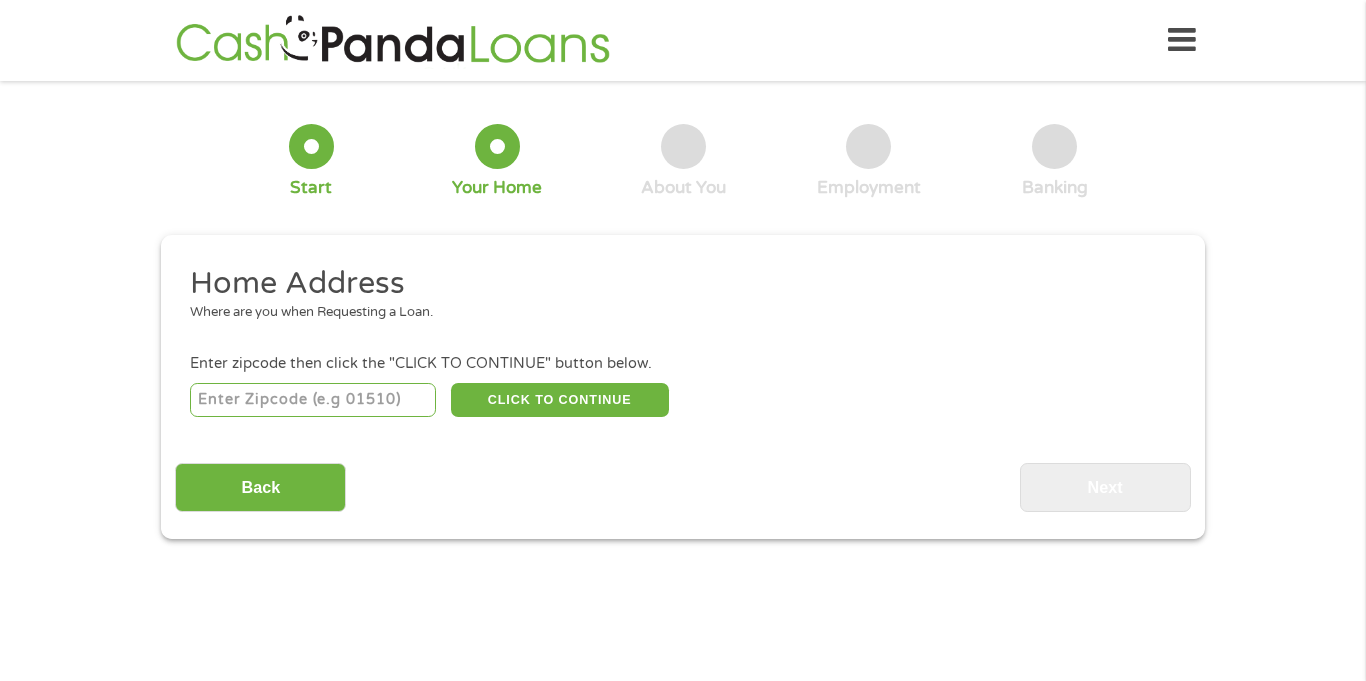 select on "Florida" 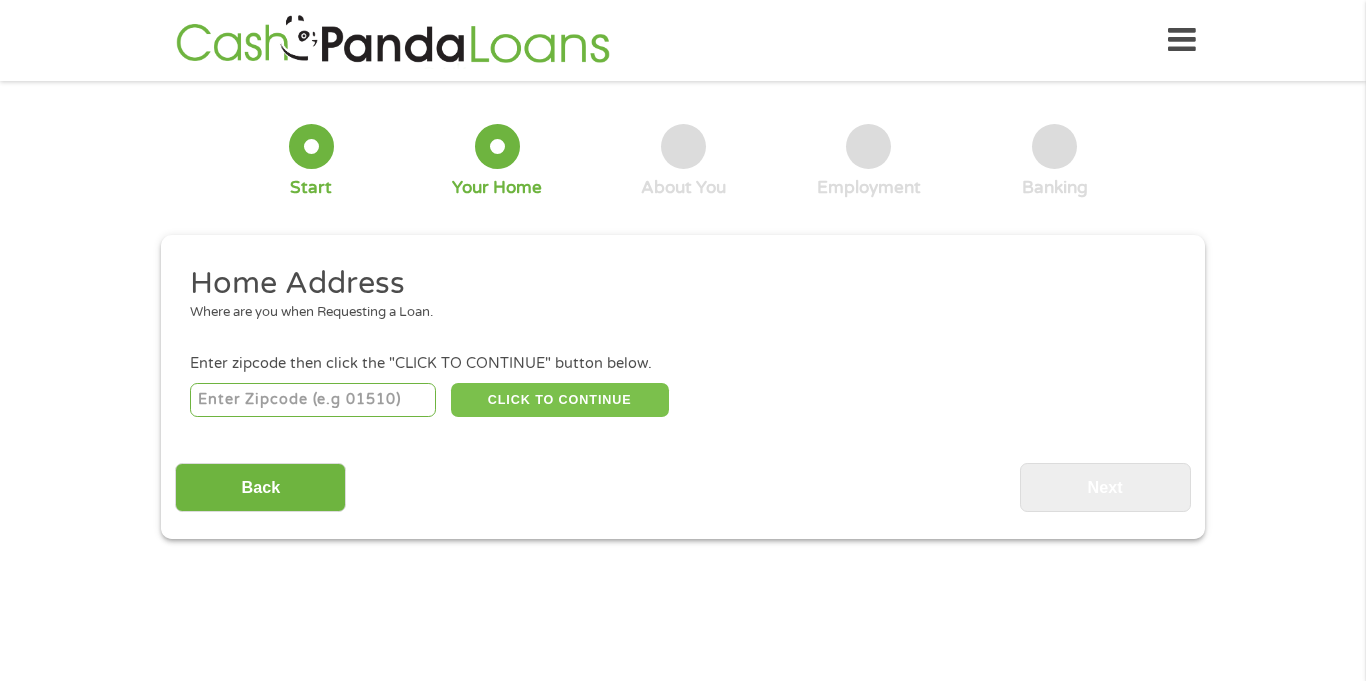 click on "CLICK TO CONTINUE" at bounding box center (560, 400) 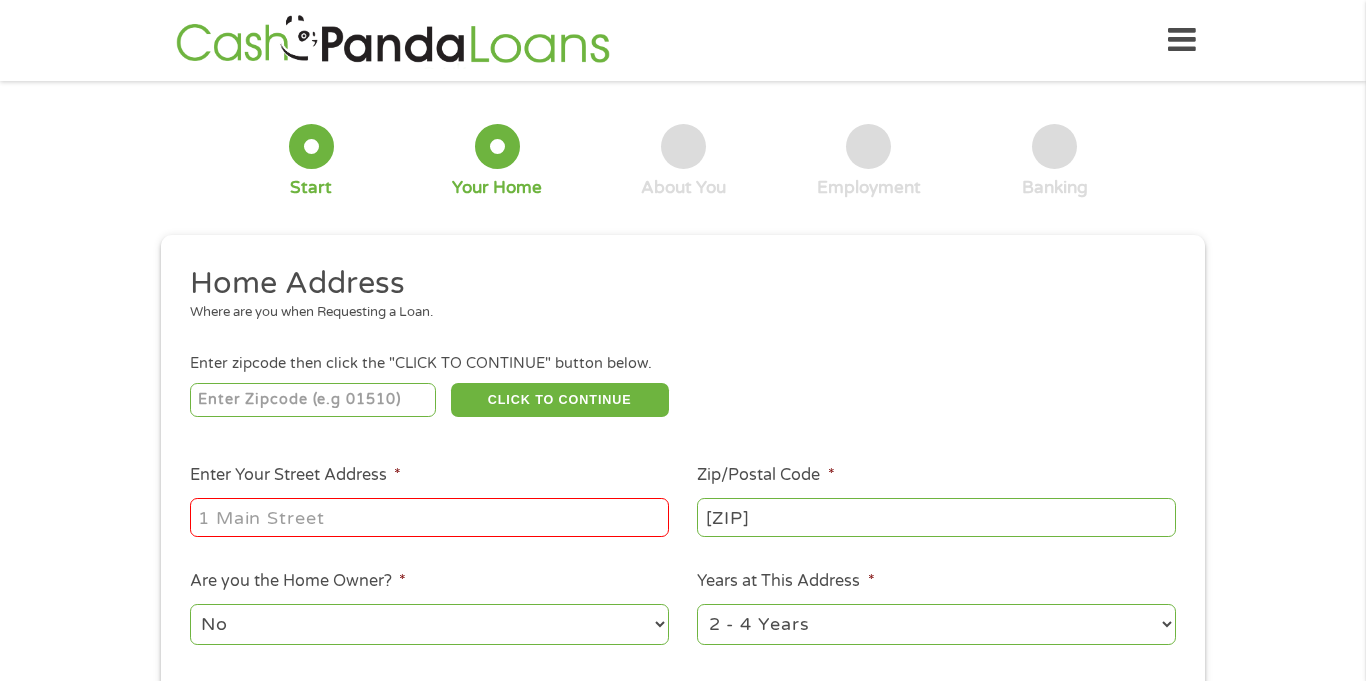 click on "Enter Your Street Address *" at bounding box center (429, 517) 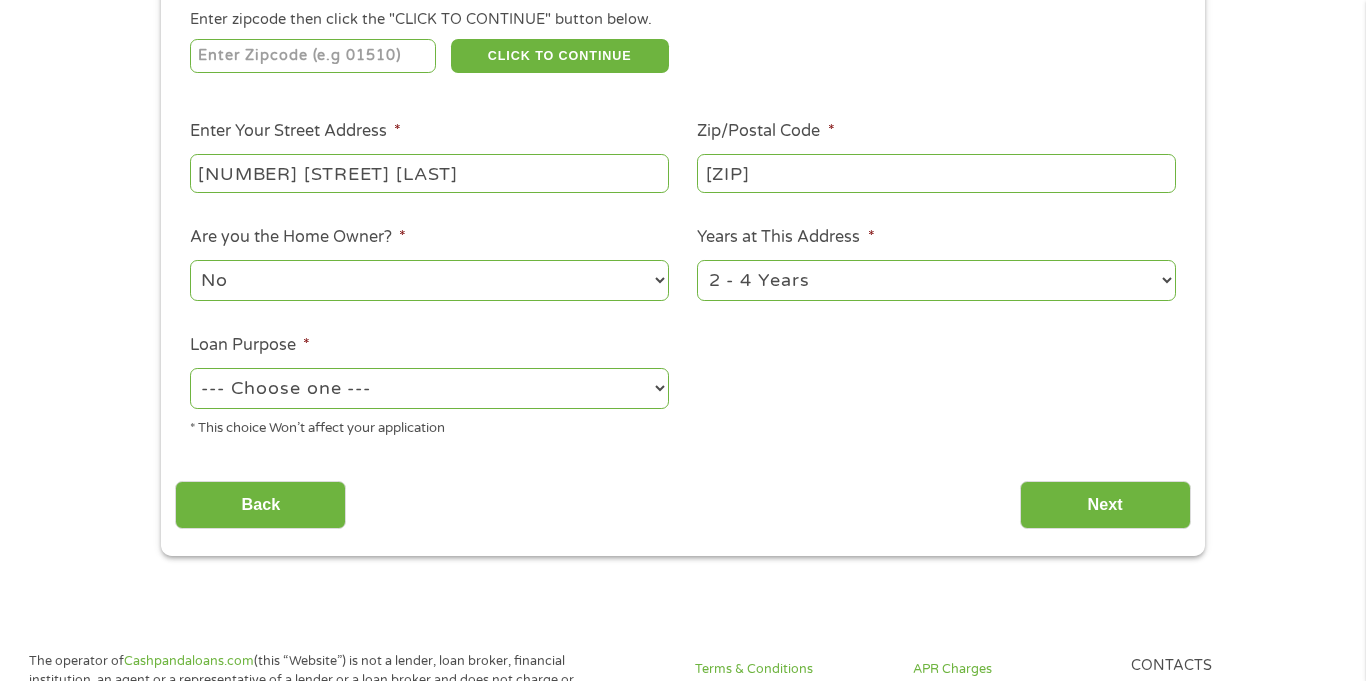 scroll, scrollTop: 340, scrollLeft: 0, axis: vertical 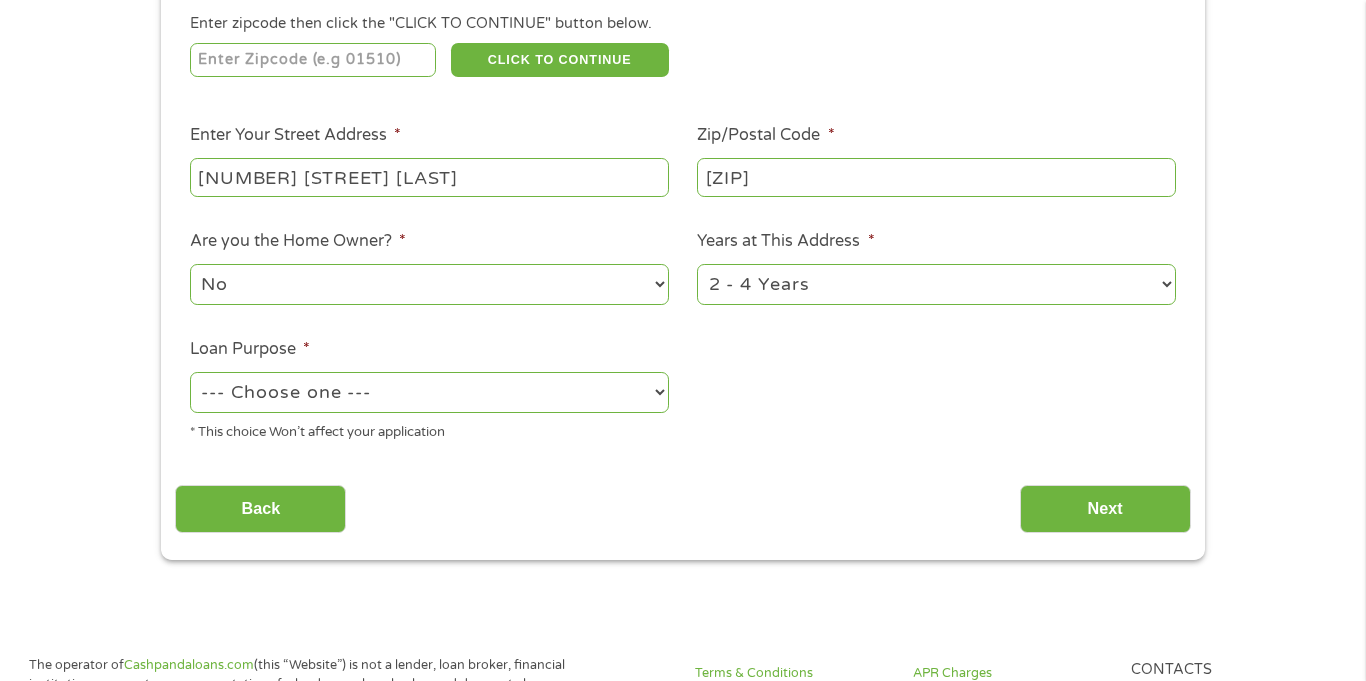 type on "[NUMBER] [STREET] [LAST]" 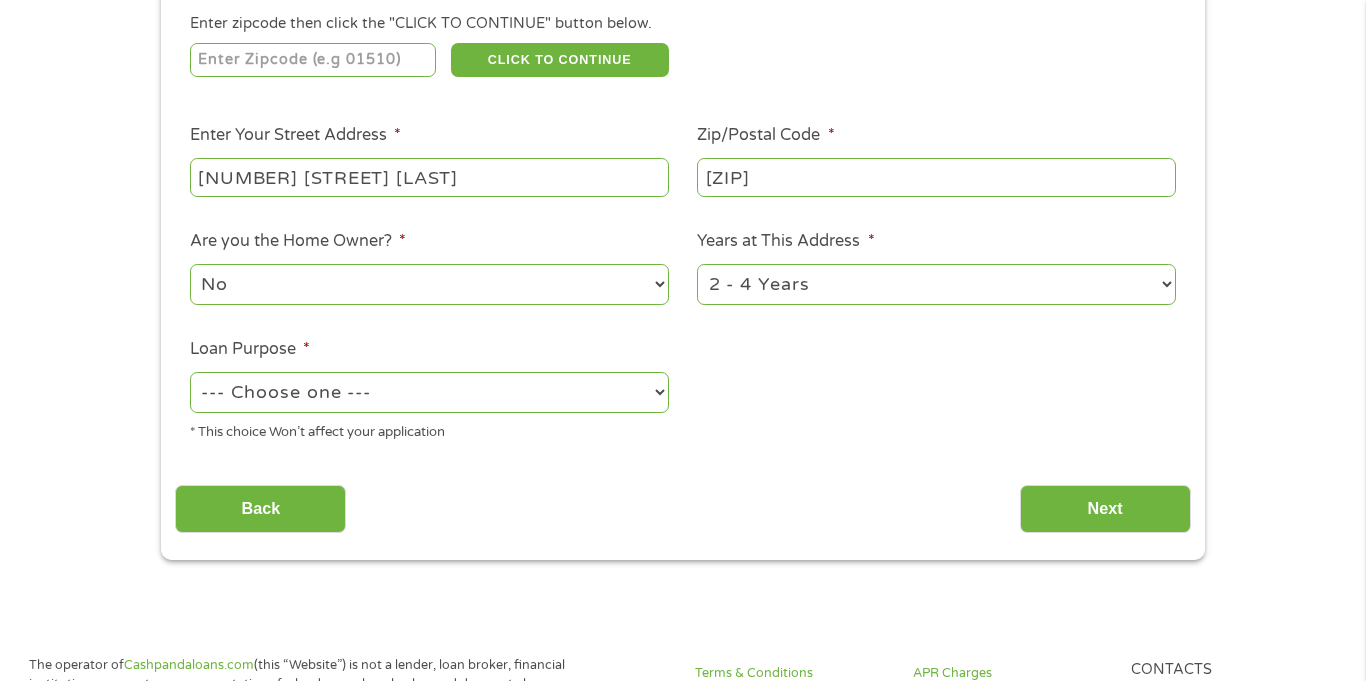 click on "1 Year or less 1 - 2 Years 2 - 4 Years Over 4 Years" at bounding box center [936, 284] 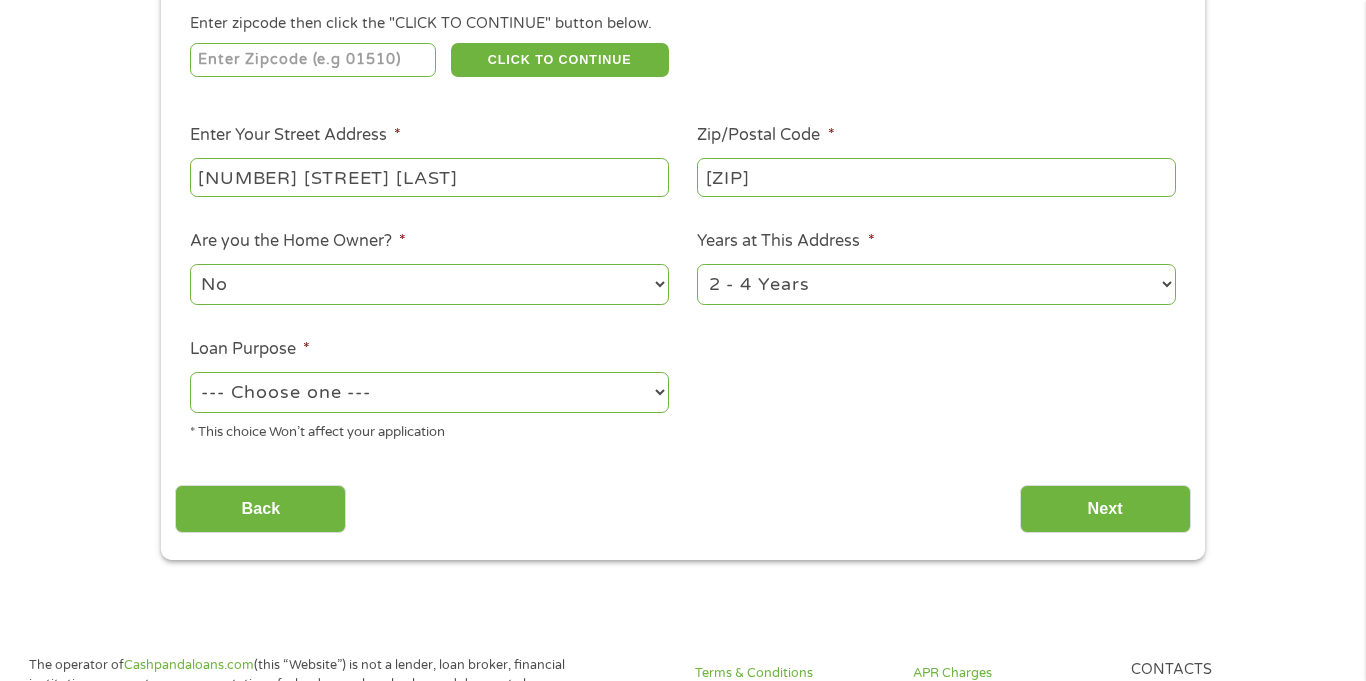select on "12months" 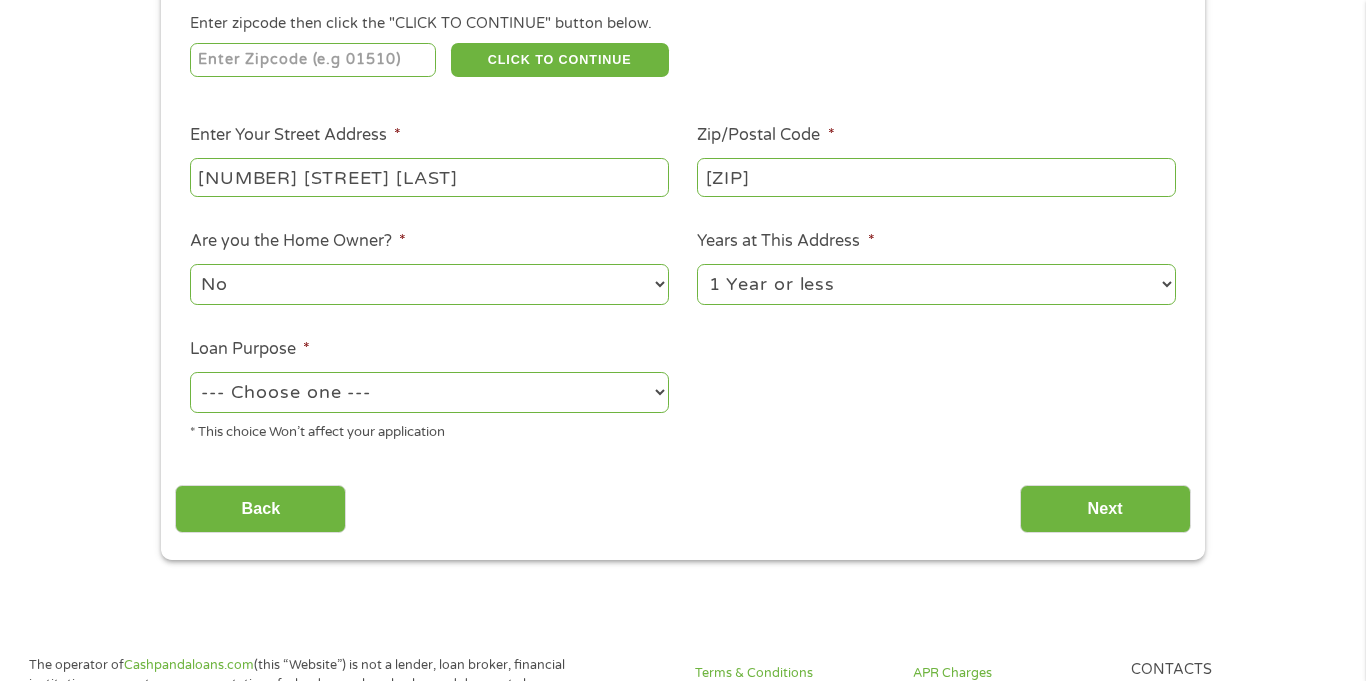 click on "1 Year or less 1 - 2 Years 2 - 4 Years Over 4 Years" at bounding box center [936, 284] 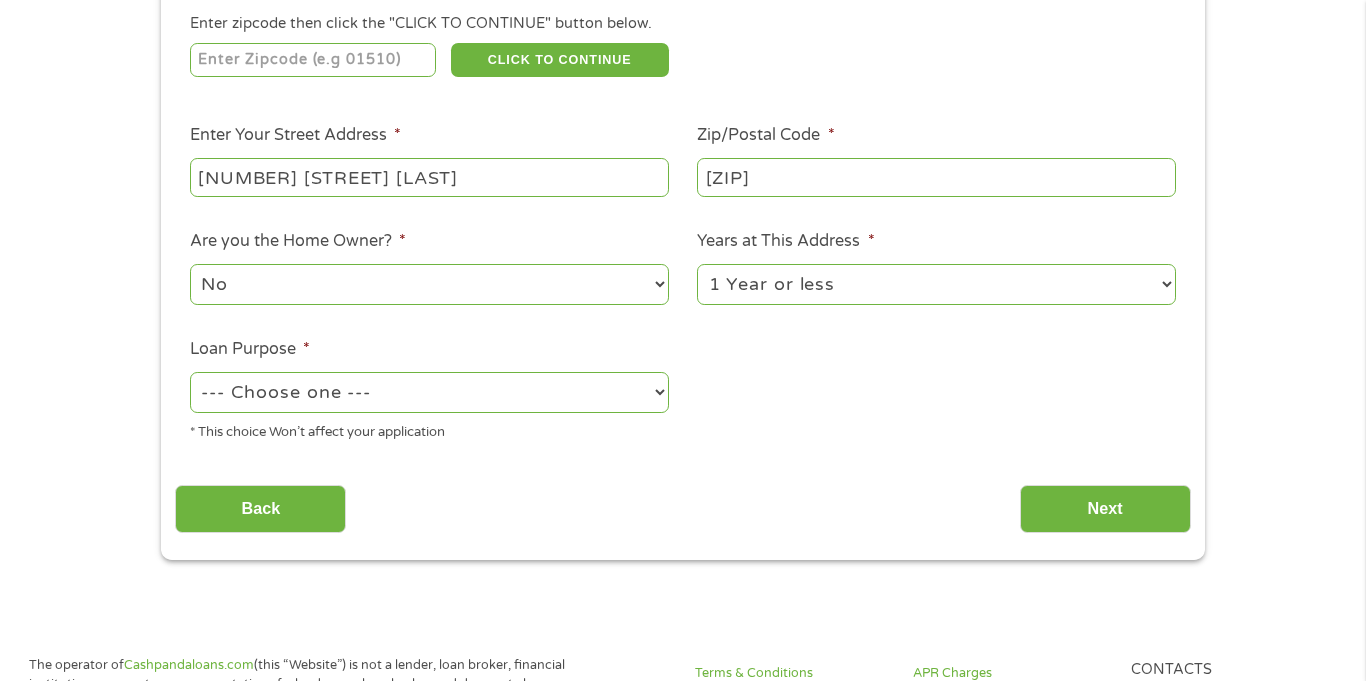 click on "--- Choose one --- Pay Bills Debt Consolidation Home Improvement Major Purchase Car Loan Short Term Cash Medical Expenses Other" at bounding box center [429, 392] 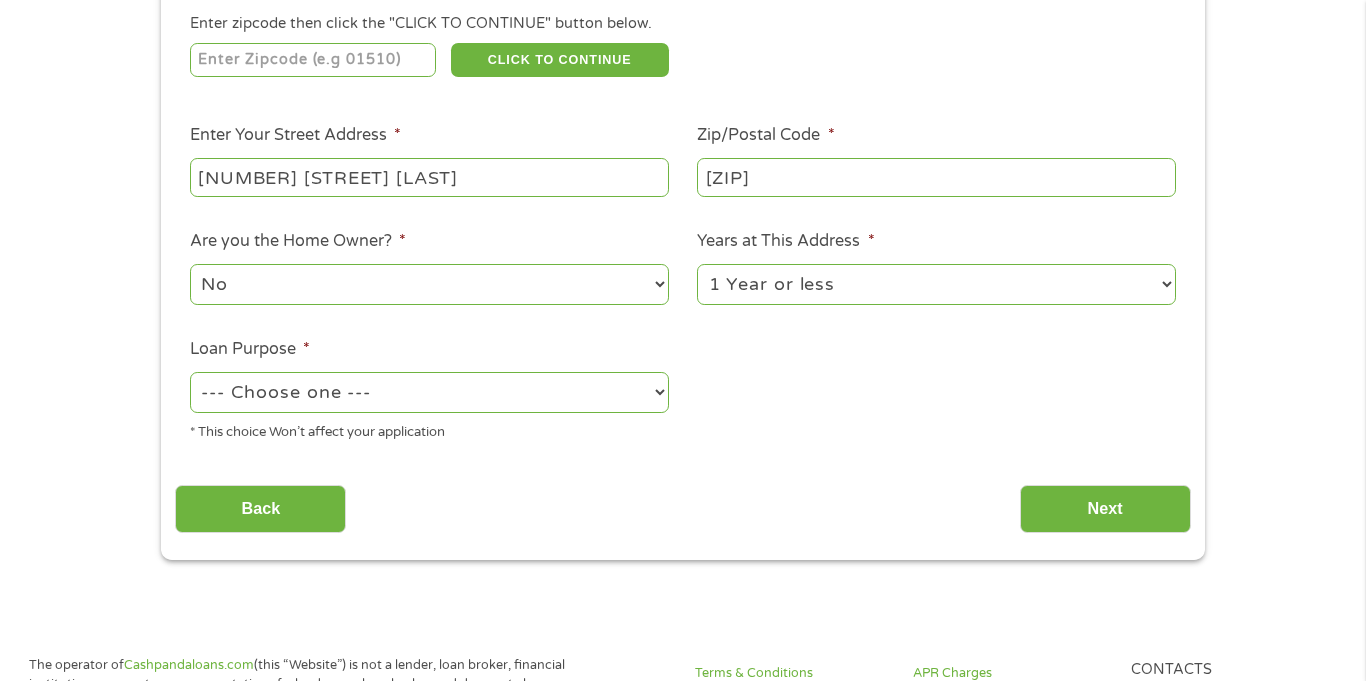 select on "shorttermcash" 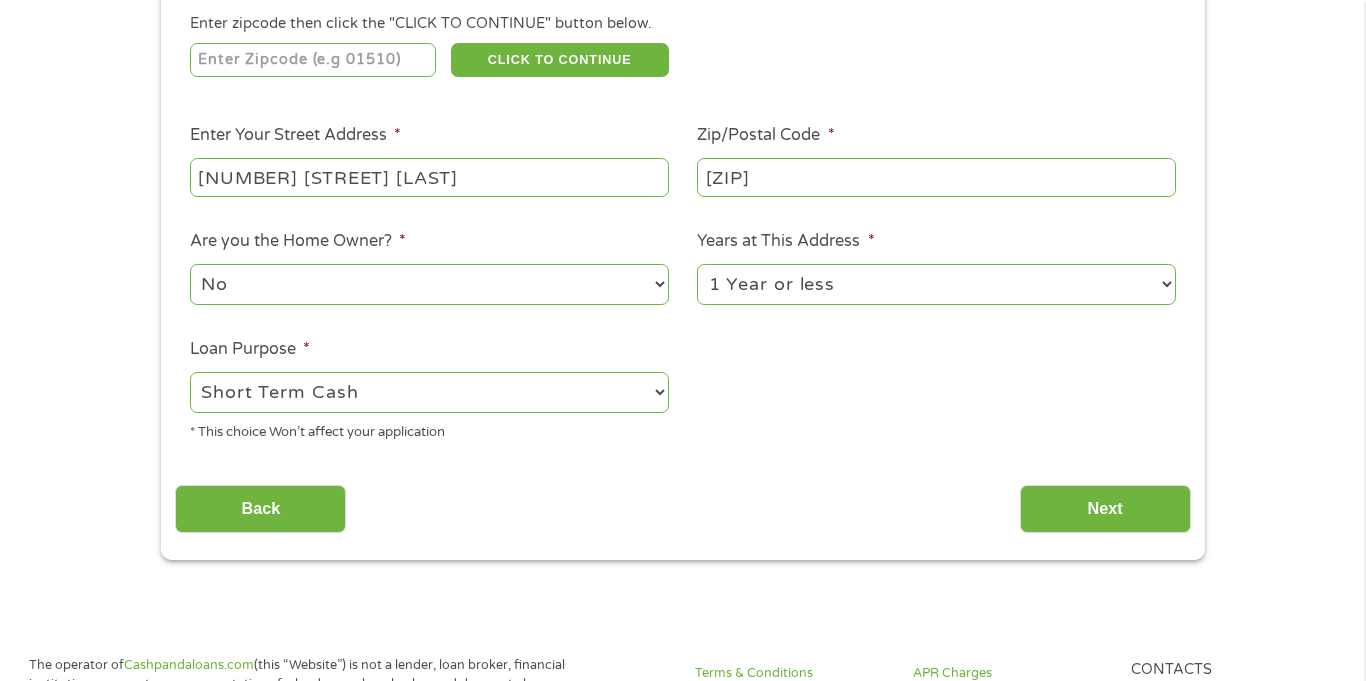click on "--- Choose one --- Pay Bills Debt Consolidation Home Improvement Major Purchase Car Loan Short Term Cash Medical Expenses Other" at bounding box center [429, 392] 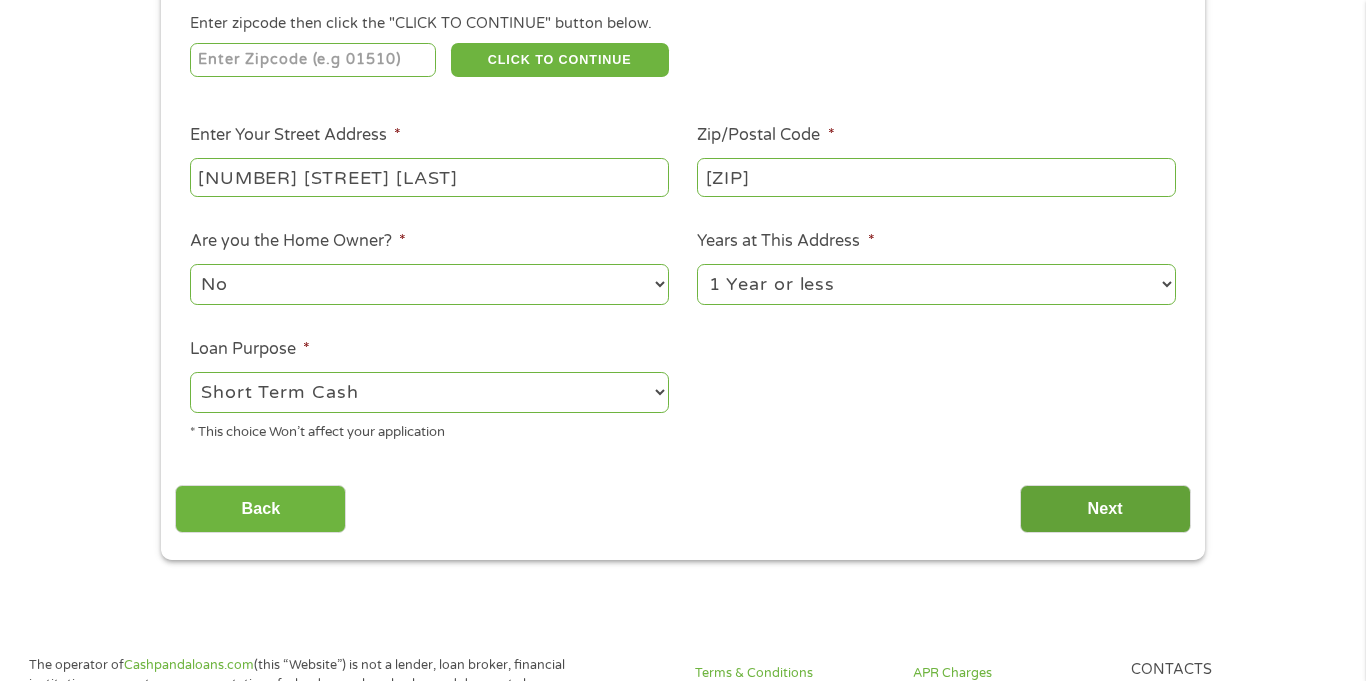click on "Next" at bounding box center [1105, 509] 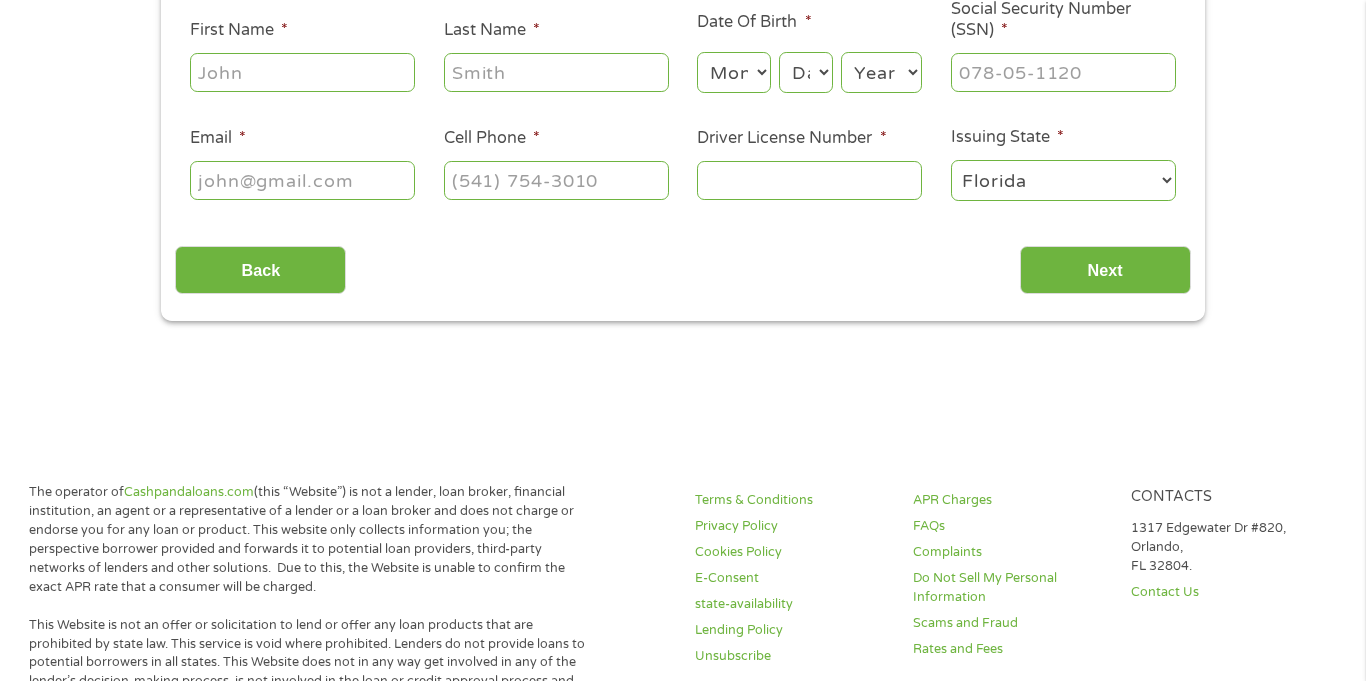 scroll, scrollTop: 8, scrollLeft: 8, axis: both 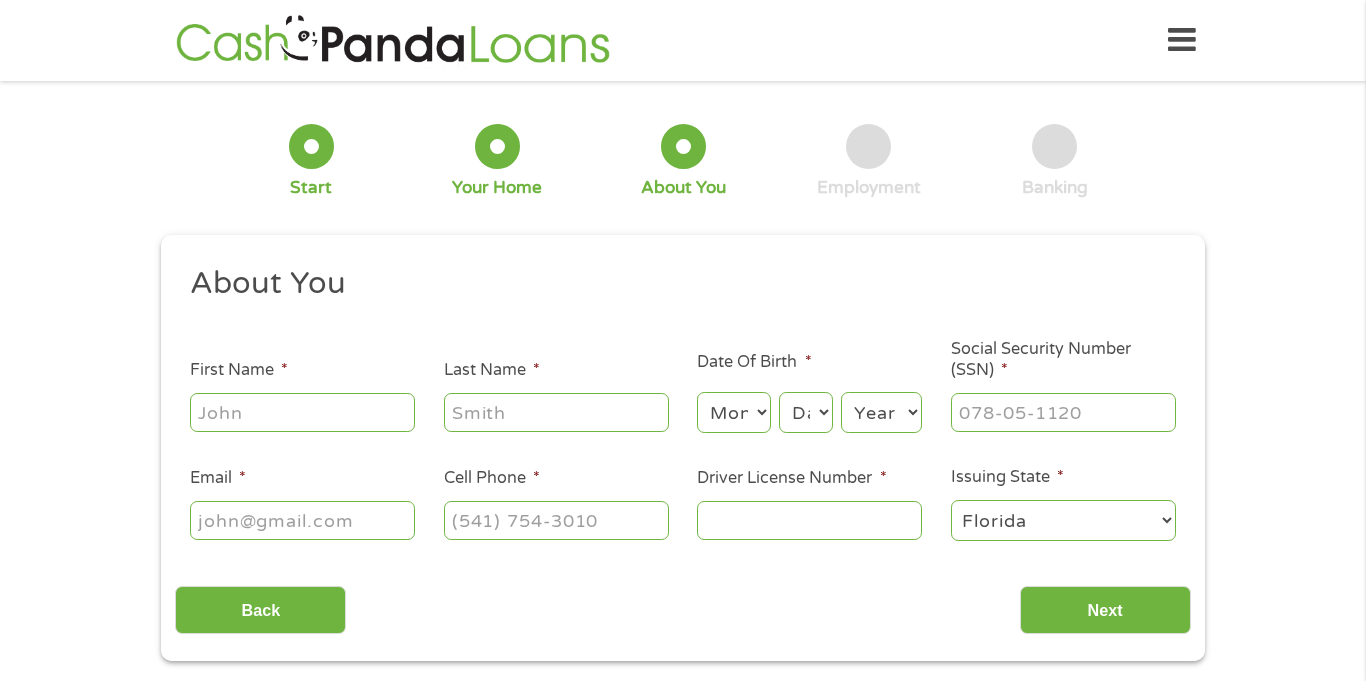 click on "First Name *" at bounding box center [302, 412] 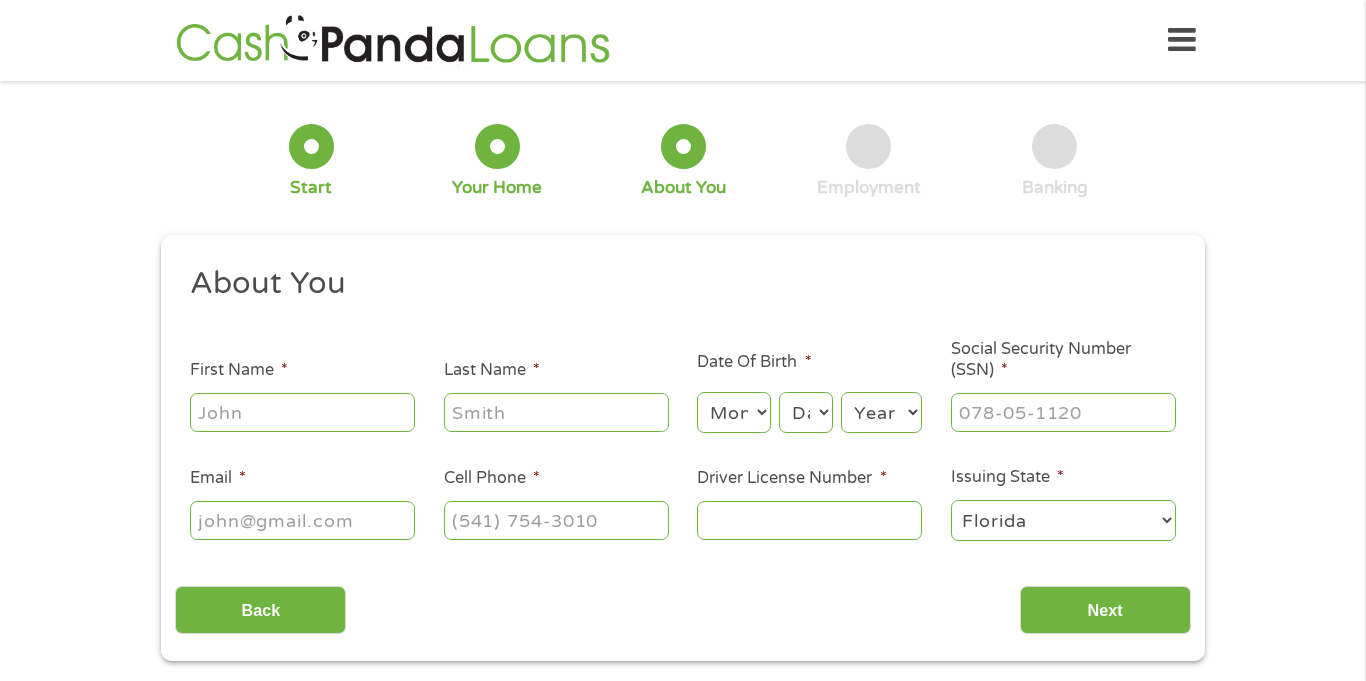 type on "[FIRST]" 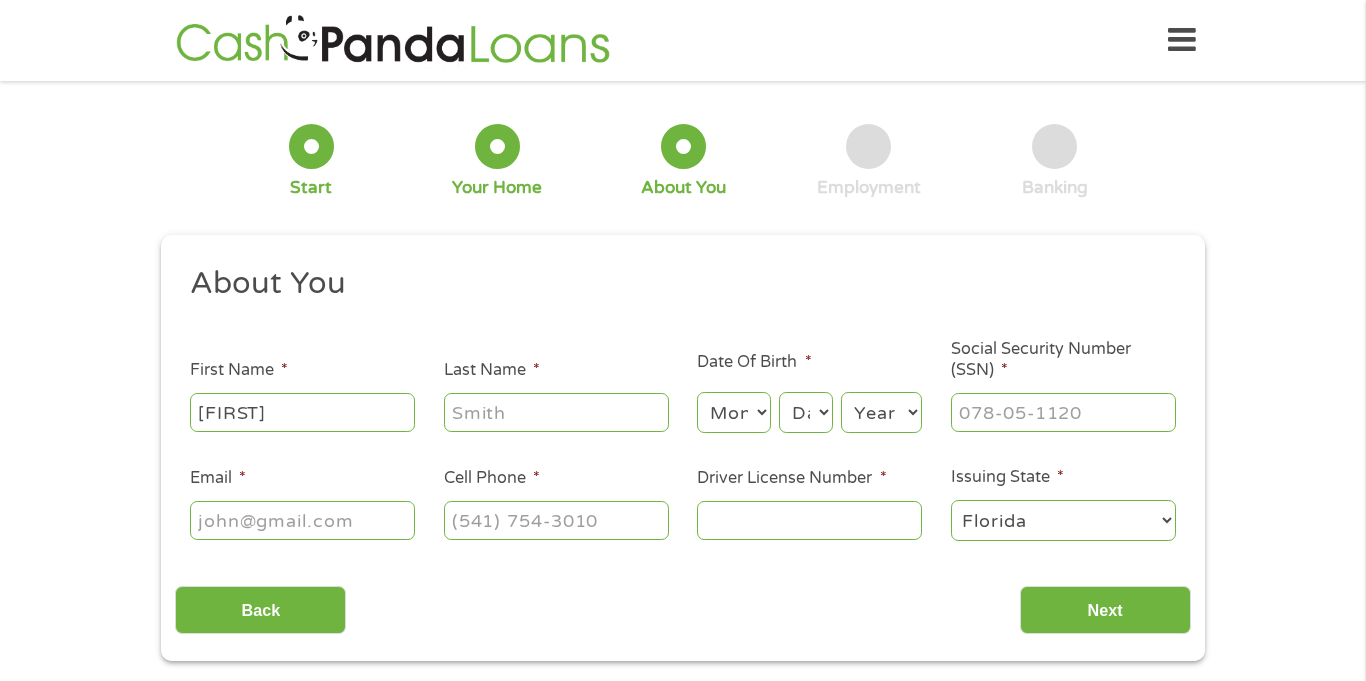 type on "[FIRST]" 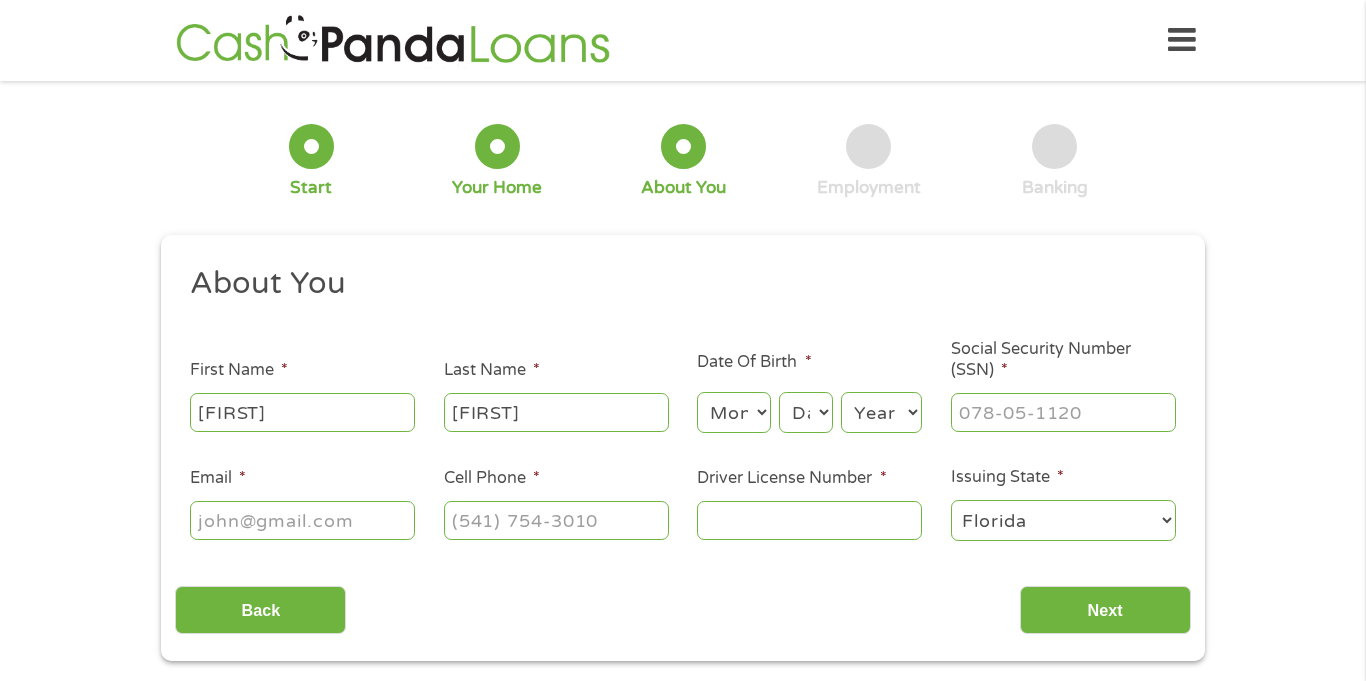 type on "[EMAIL]" 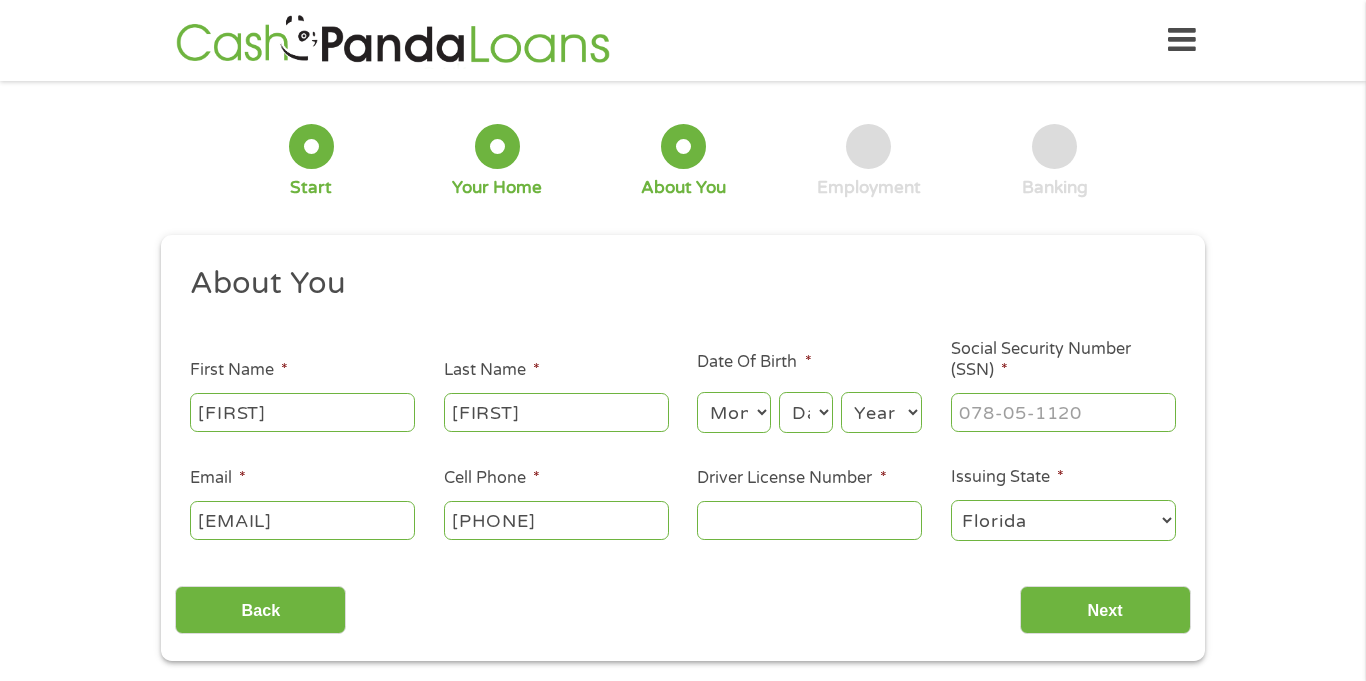 type on "[PHONE]" 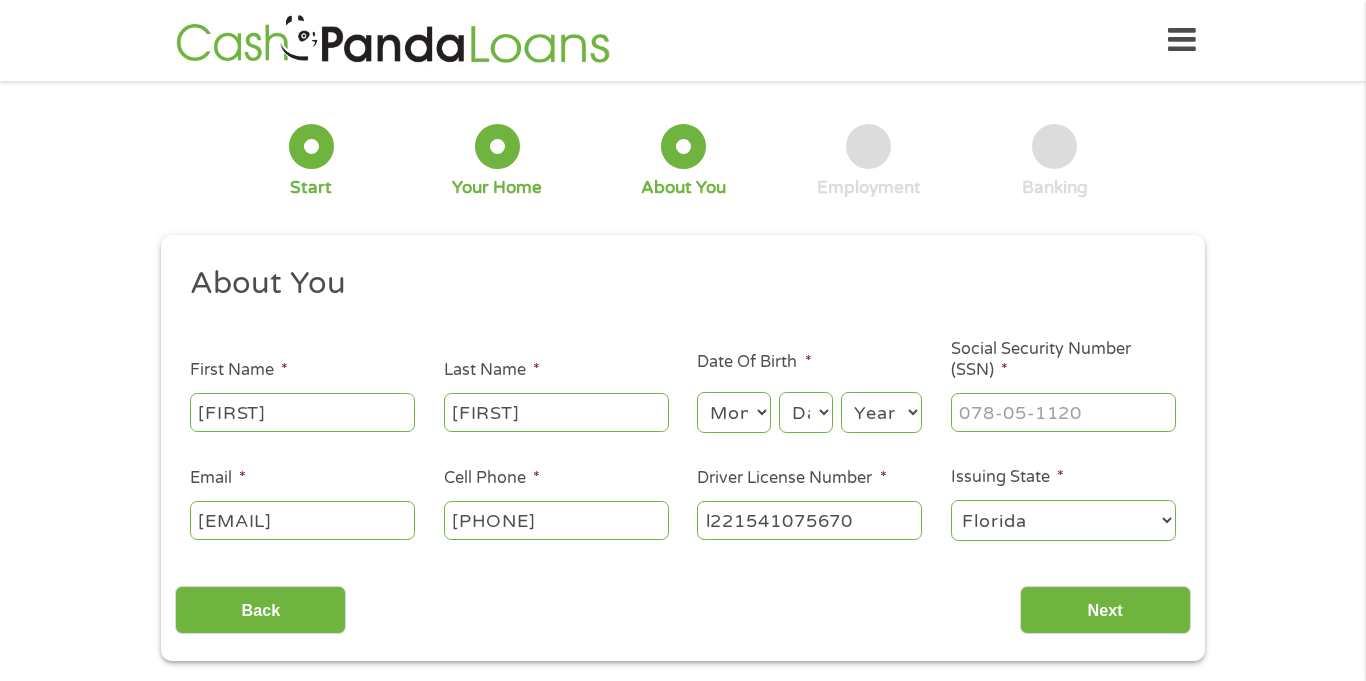 type on "l221541075670" 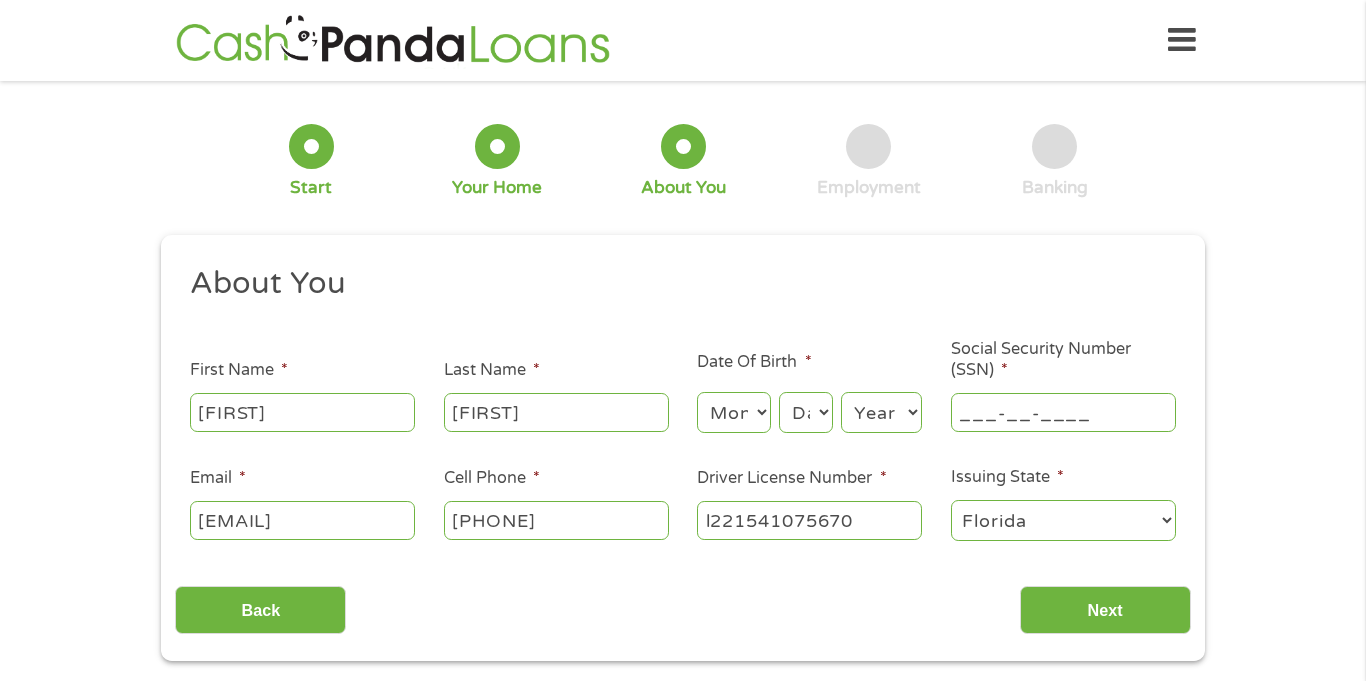 click on "___-__-____" at bounding box center (1063, 412) 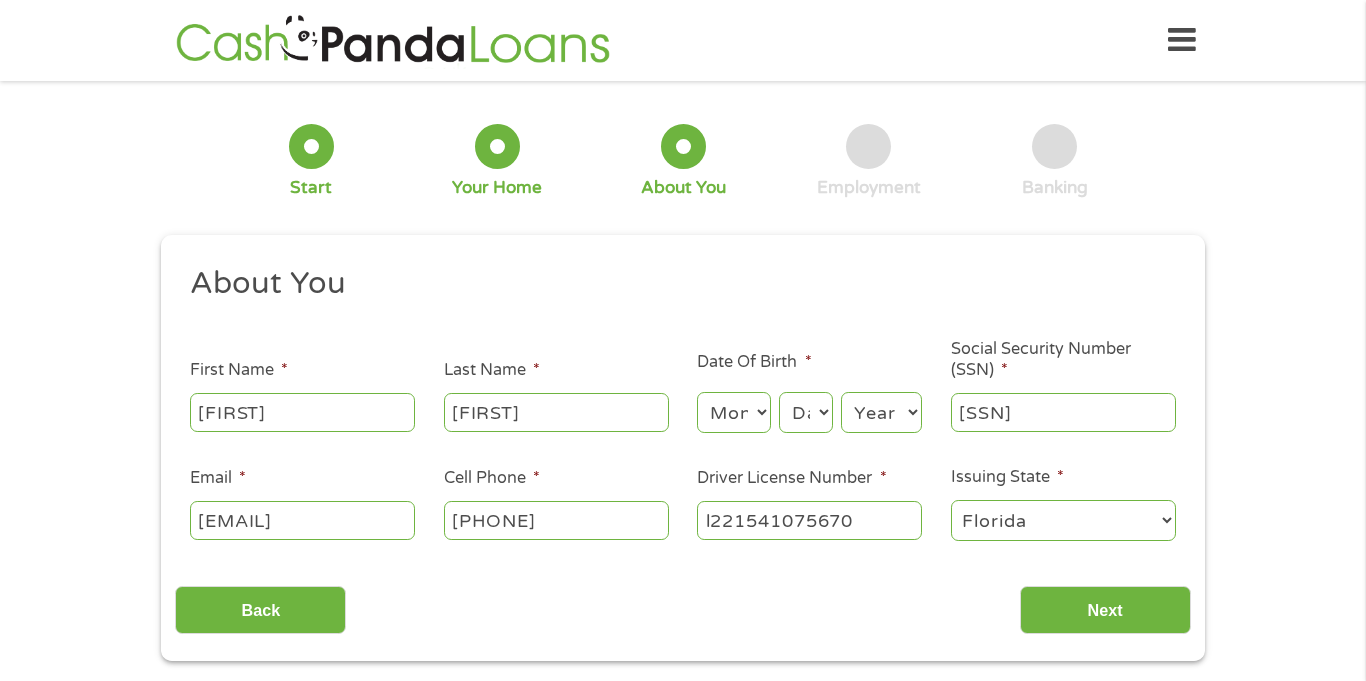 type on "[SSN]" 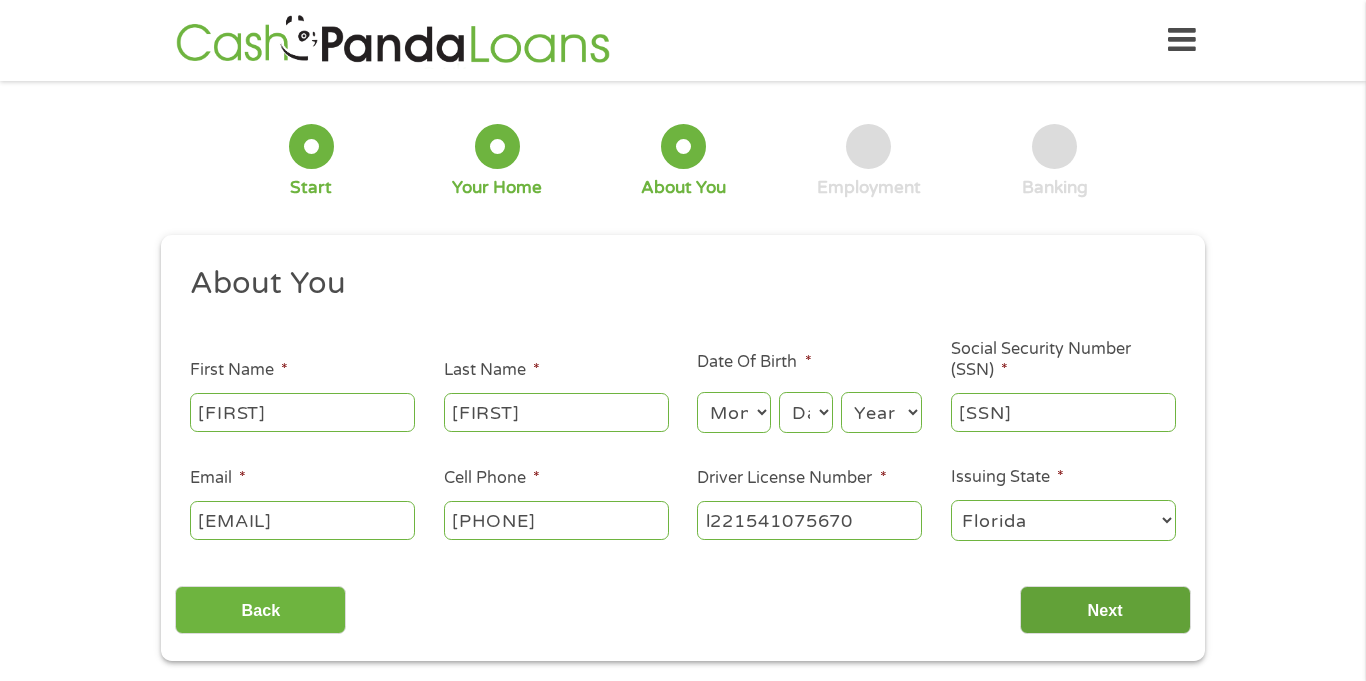 click on "Next" at bounding box center (1105, 610) 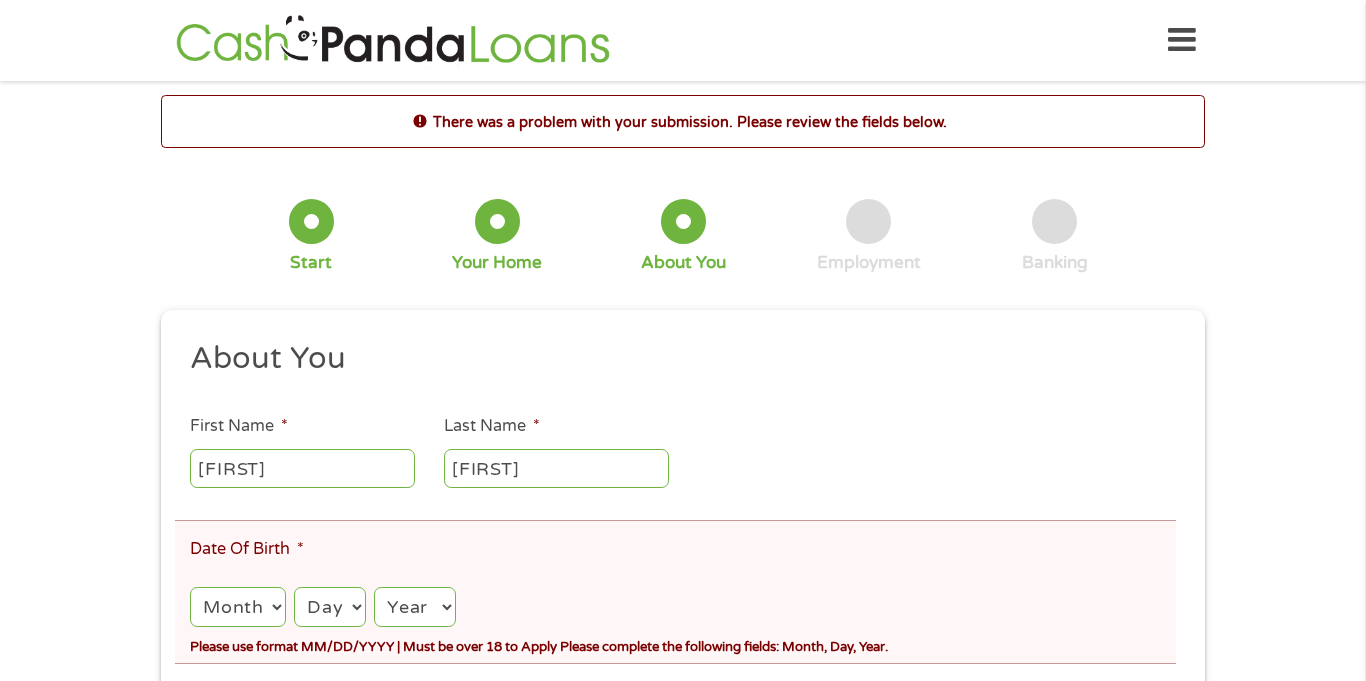 scroll, scrollTop: 8, scrollLeft: 8, axis: both 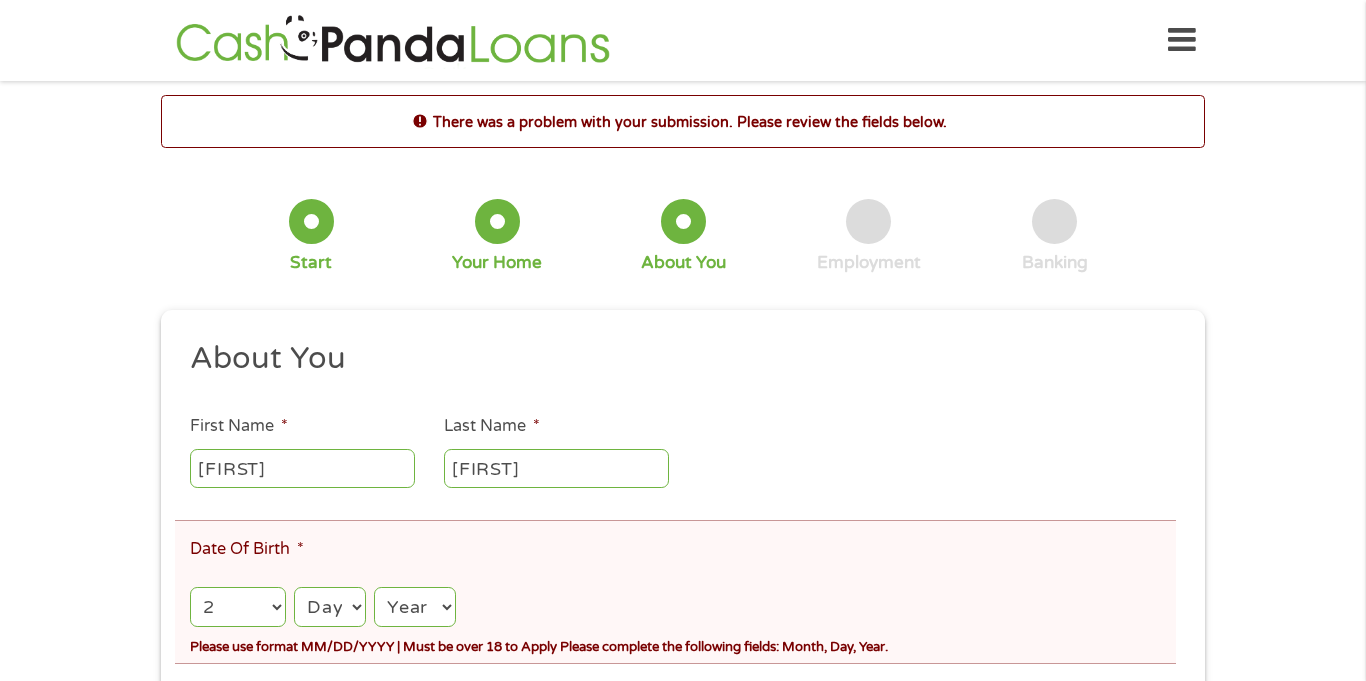 click on "Month 1 2 3 4 5 6 7 8 9 10 11 12" at bounding box center (238, 607) 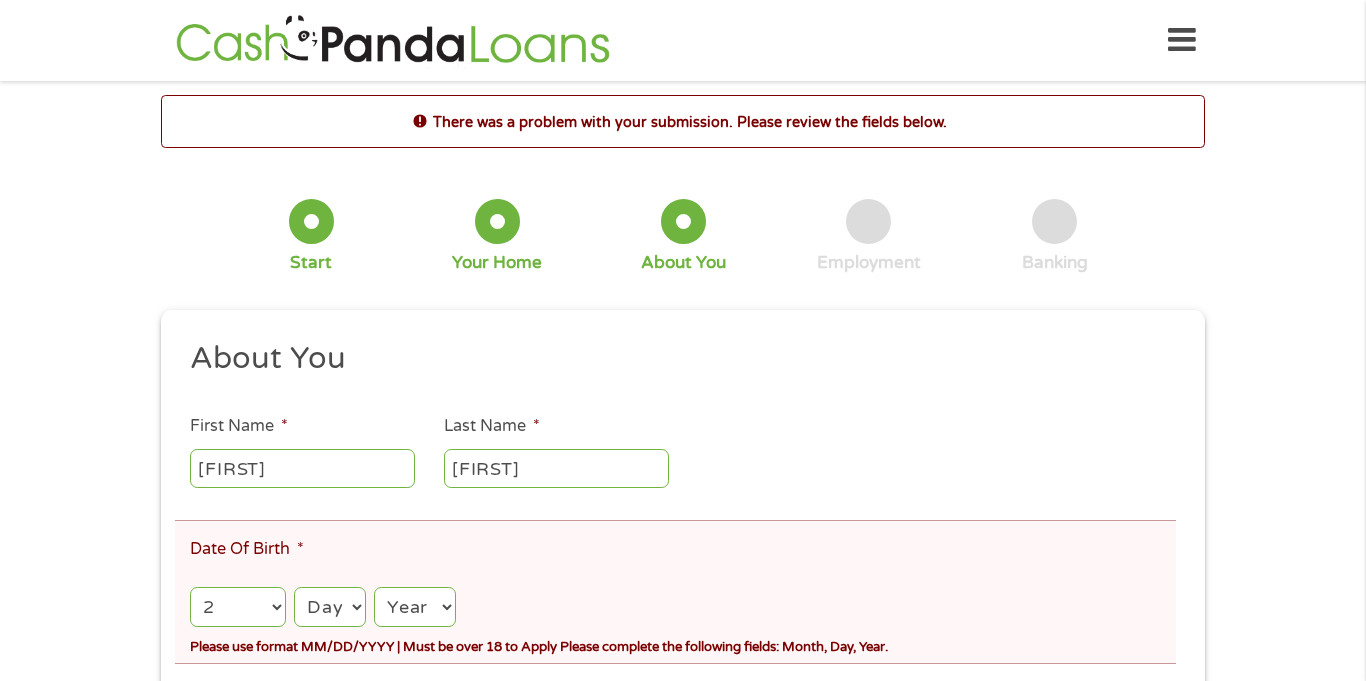click on "Day 1 2 3 4 5 6 7 8 9 10 11 12 13 14 15 16 17 18 19 20 21 22 23 24 25 26 27 28 29 30 31" at bounding box center (329, 607) 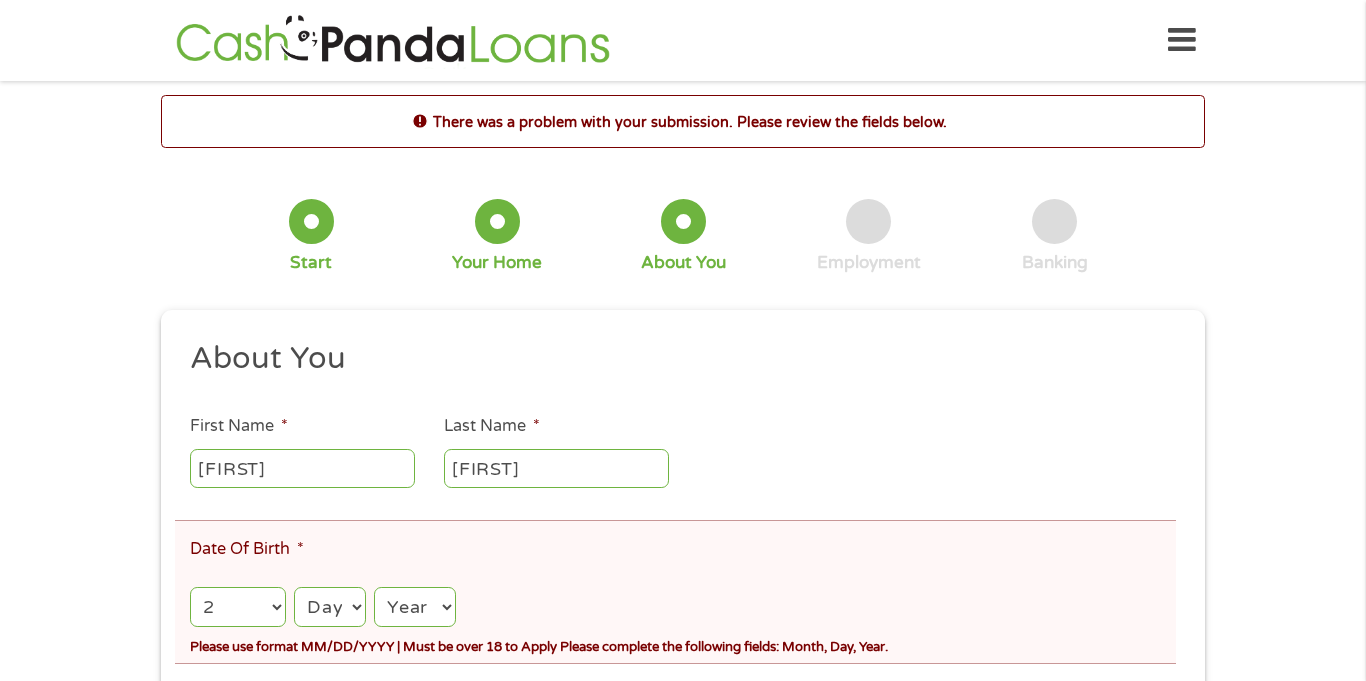 select on "27" 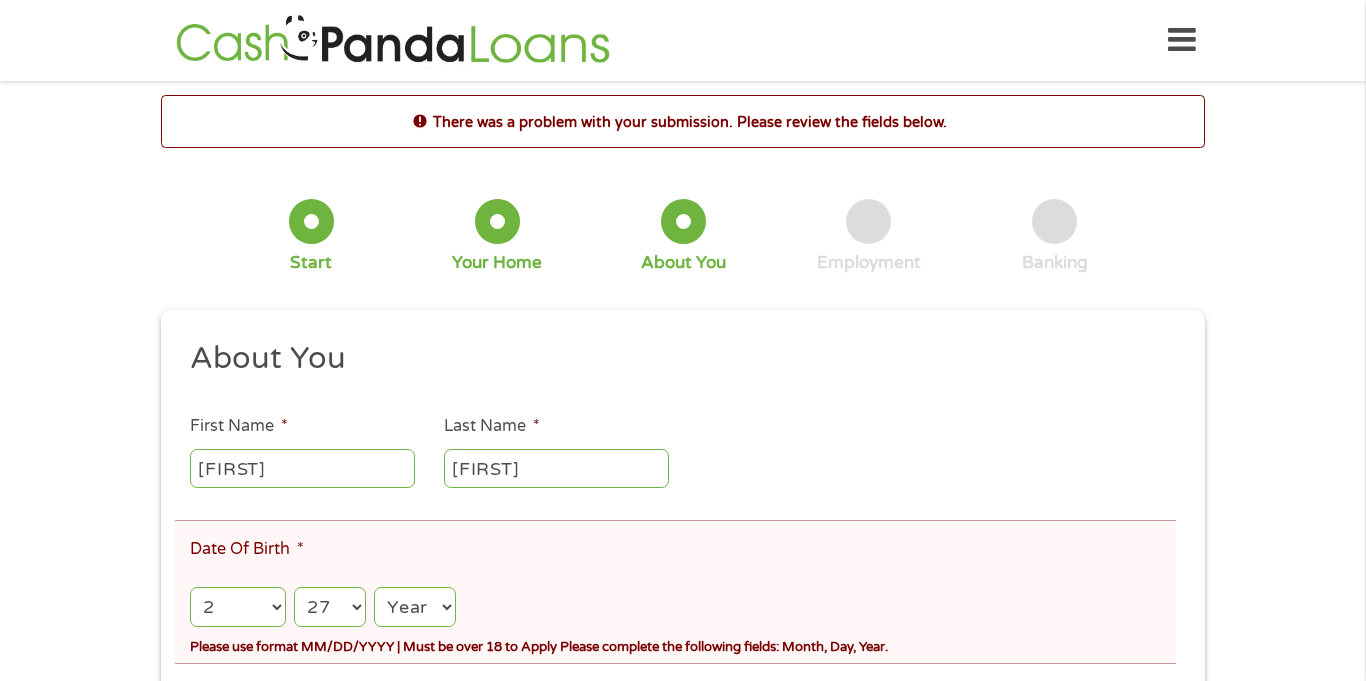 click on "Day 1 2 3 4 5 6 7 8 9 10 11 12 13 14 15 16 17 18 19 20 21 22 23 24 25 26 27 28 29 30 31" at bounding box center [329, 607] 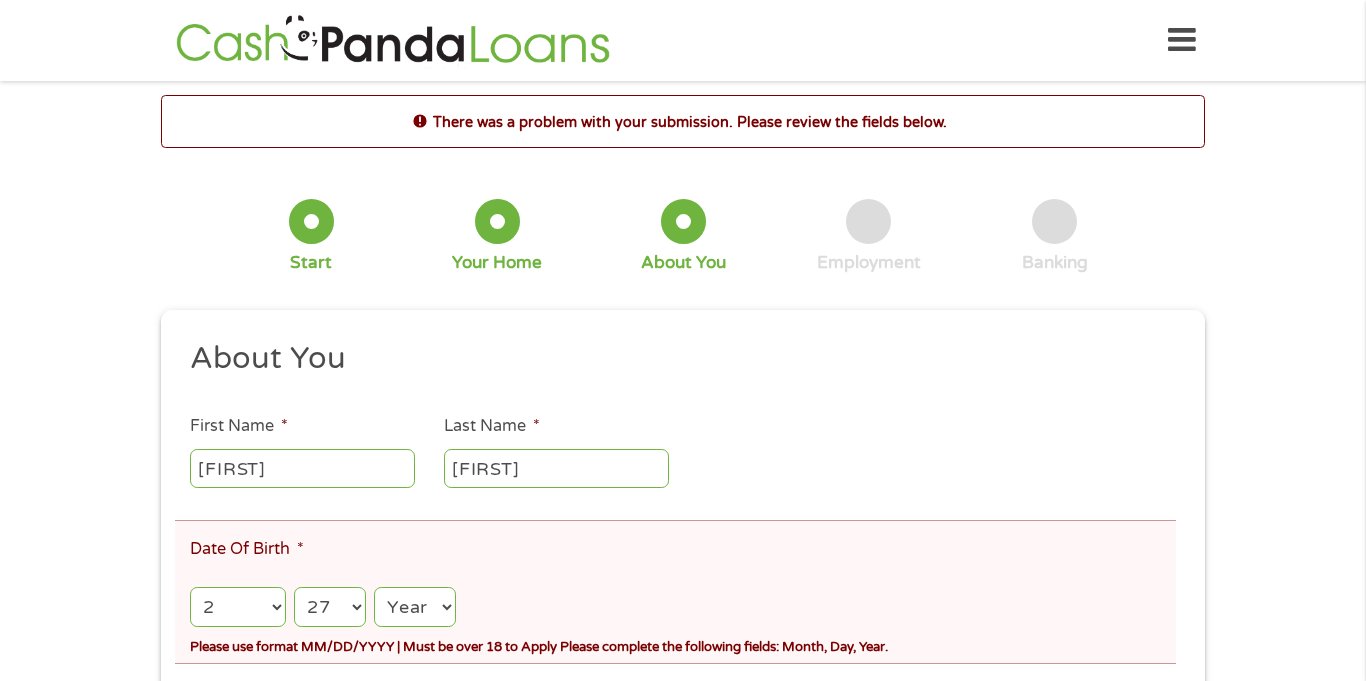select on "2007" 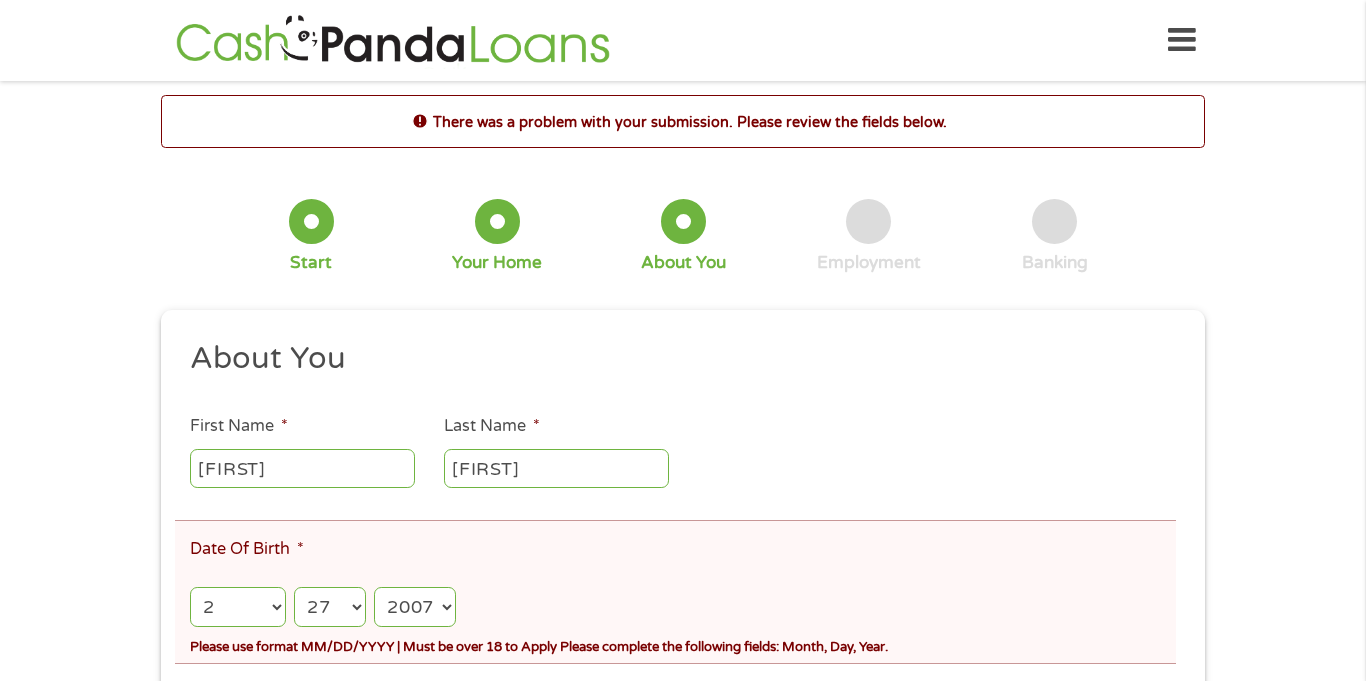 click on "Year 2007 2006 2005 2004 2003 2002 2001 2000 1999 1998 1997 1996 1995 1994 1993 1992 1991 1990 1989 1988 1987 1986 1985 1984 1983 1982 1981 1980 1979 1978 1977 1976 1975 1974 1973 1972 1971 1970 1969 1968 1967 1966 1965 1964 1963 1962 1961 1960 1959 1958 1957 1956 1955 1954 1953 1952 1951 1950 1949 1948 1947 1946 1945 1944 1943 1942 1941 1940 1939 1938 1937 1936 1935 1934 1933 1932 1931 1930 1929 1928 1927 1926 1925 1924 1923 1922 1921 1920" at bounding box center (415, 607) 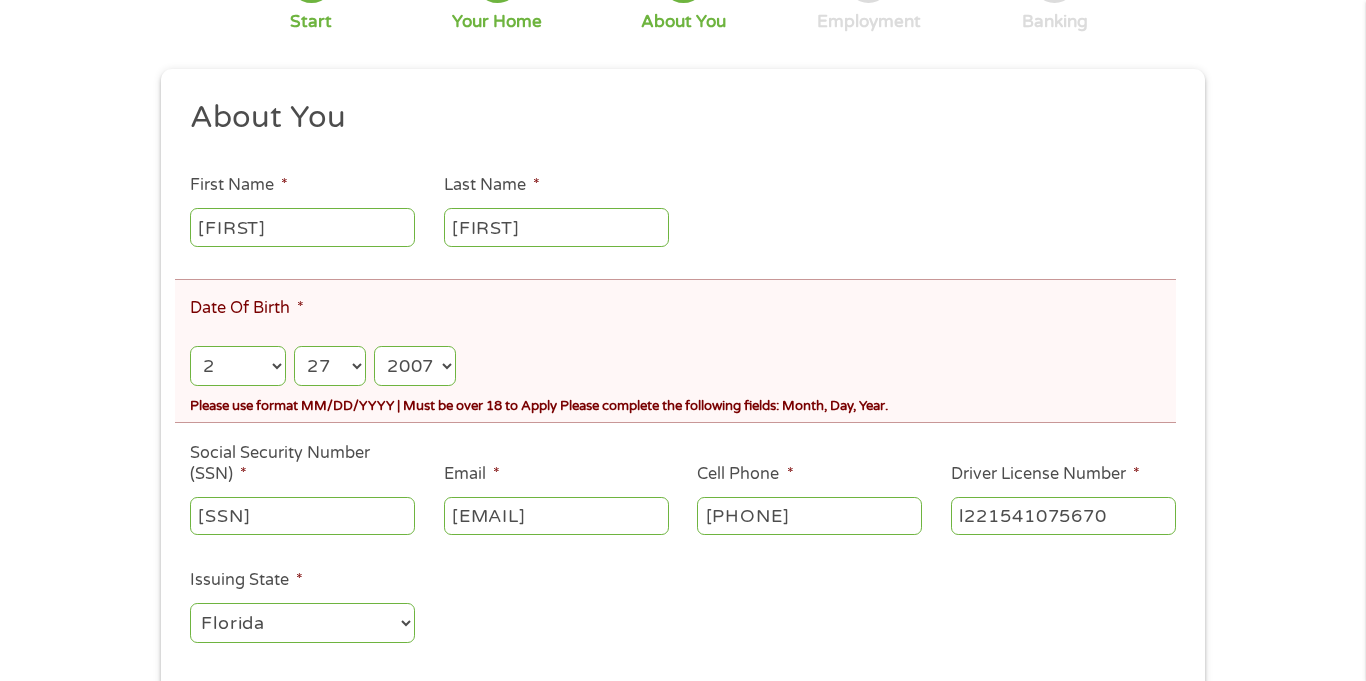 scroll, scrollTop: 311, scrollLeft: 0, axis: vertical 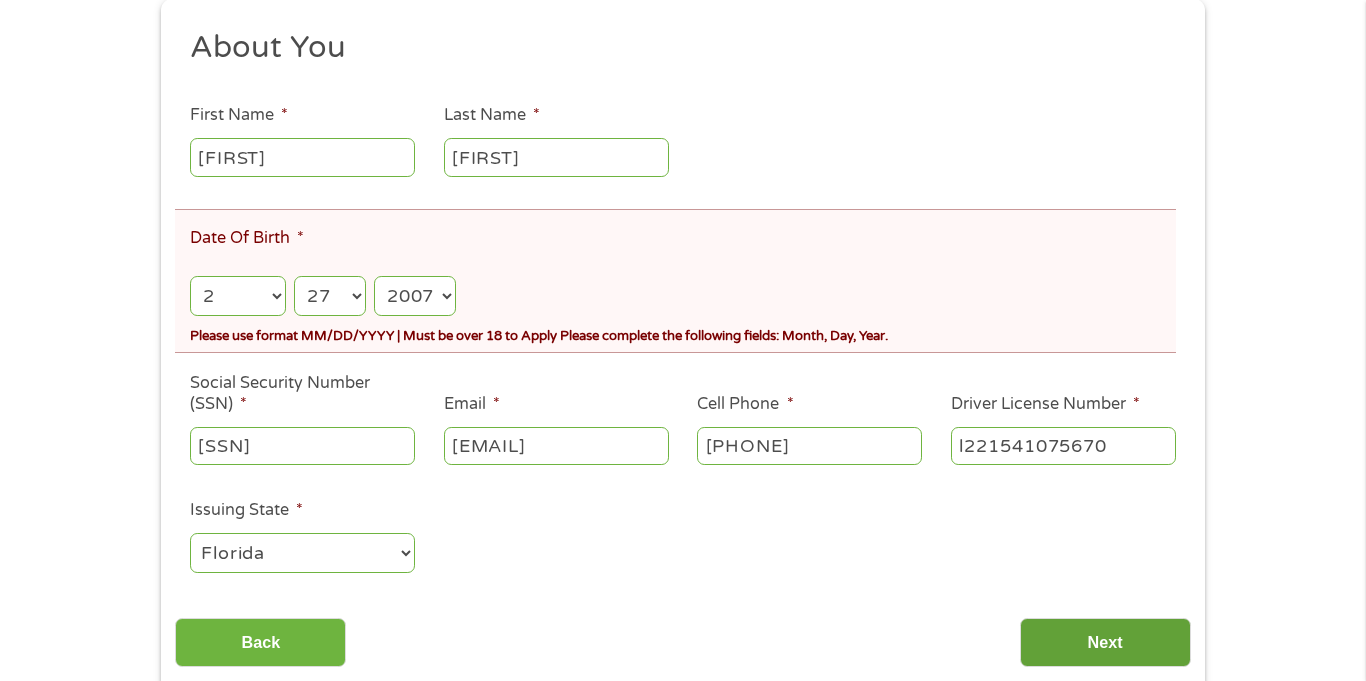 click on "Next" at bounding box center (1105, 642) 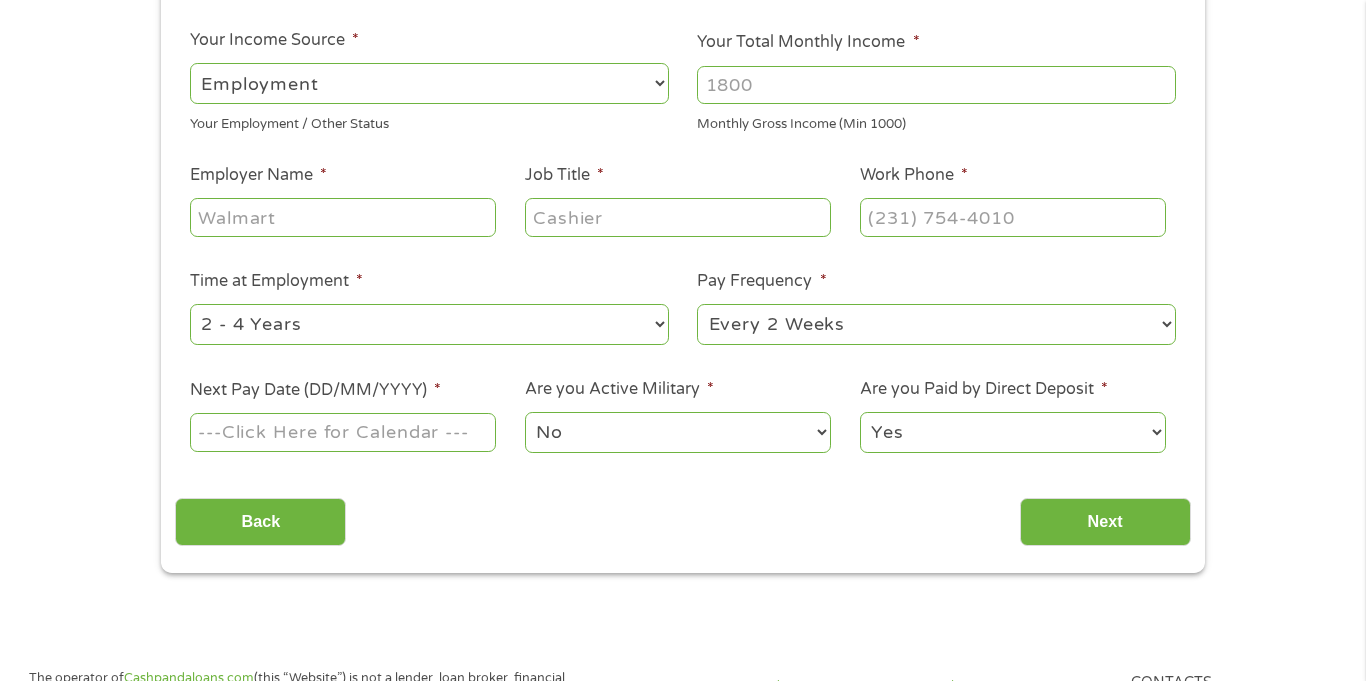 scroll, scrollTop: 8, scrollLeft: 8, axis: both 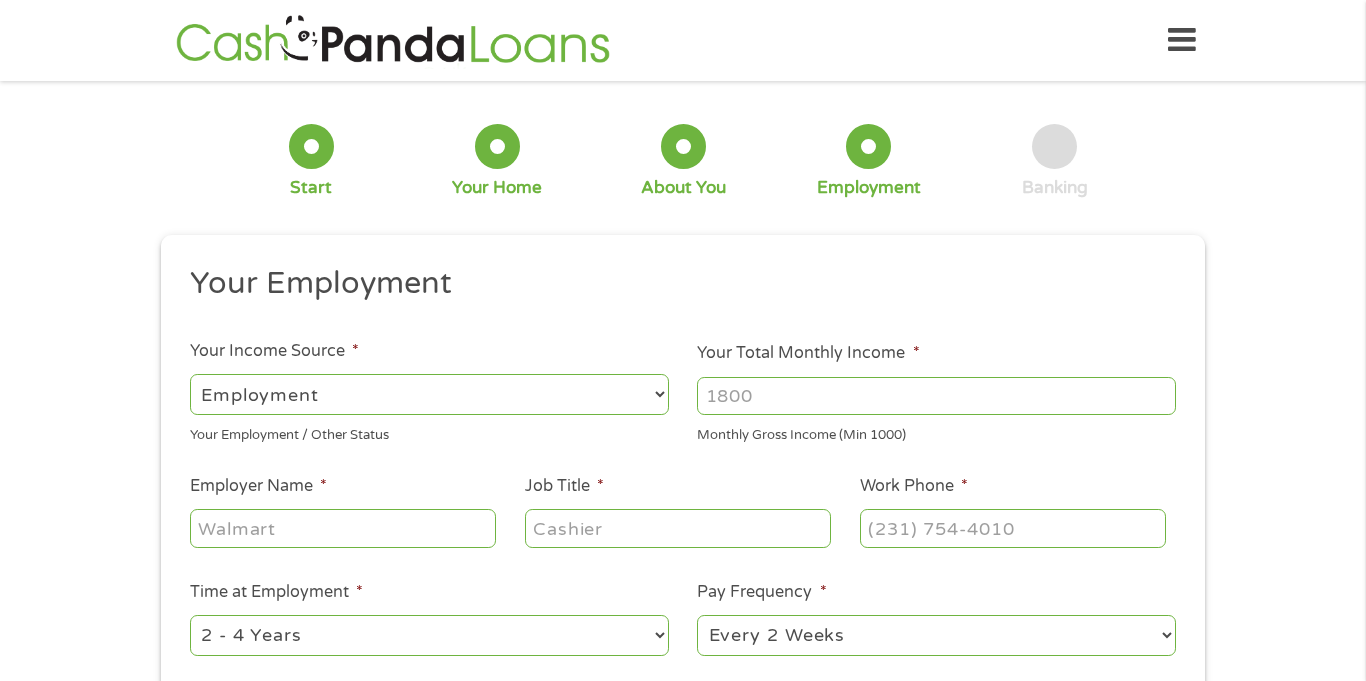 click on "Your Total Monthly Income *" at bounding box center [936, 396] 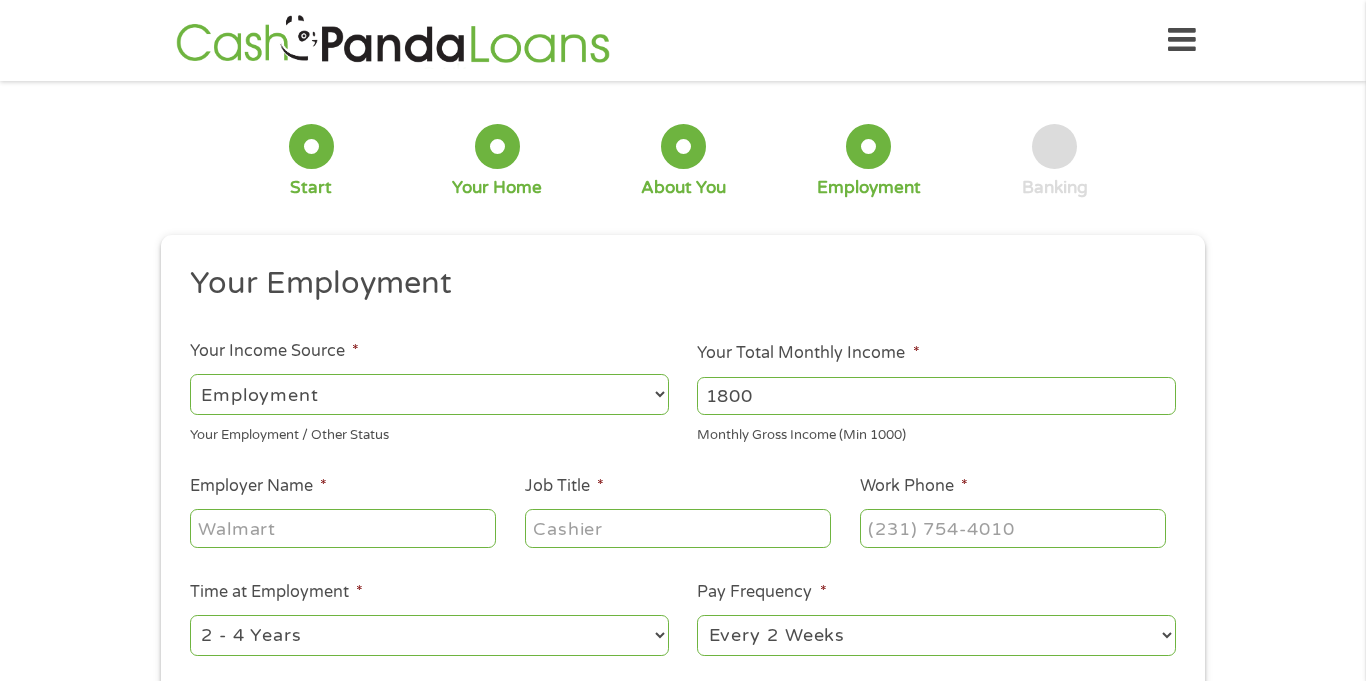 type on "1800" 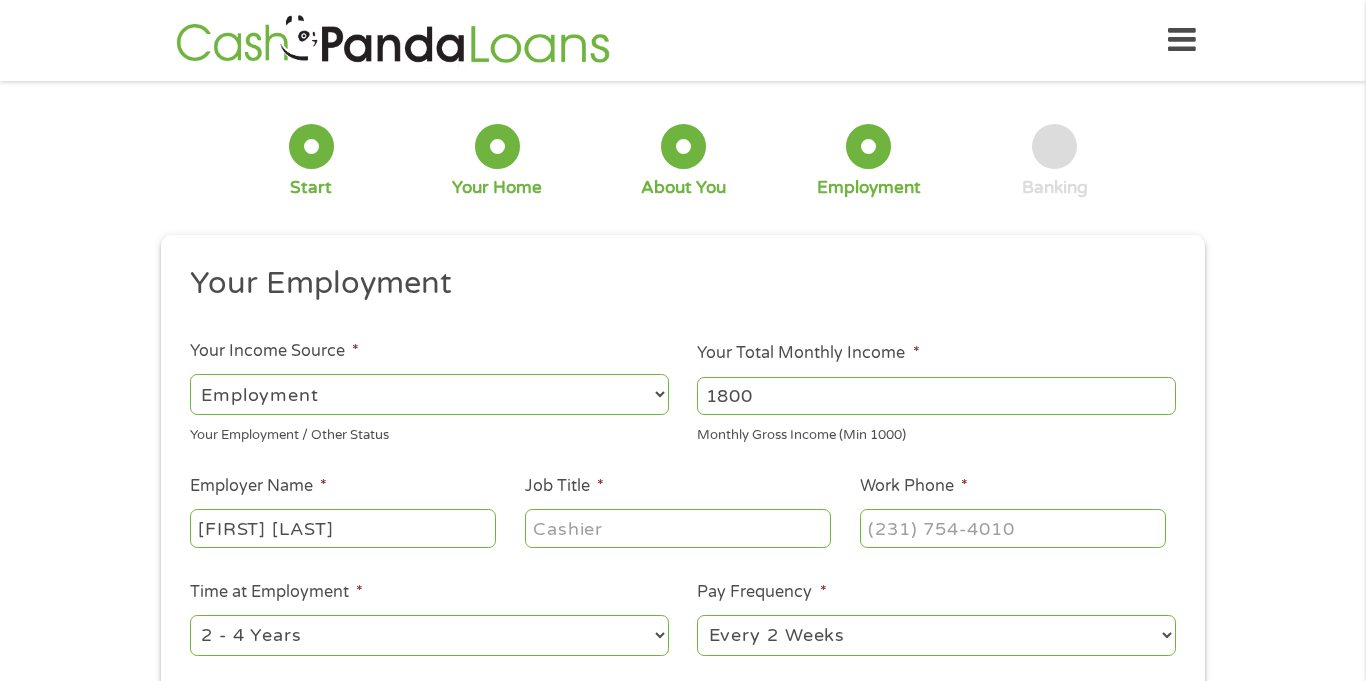 type on "[FIRST] [LAST]" 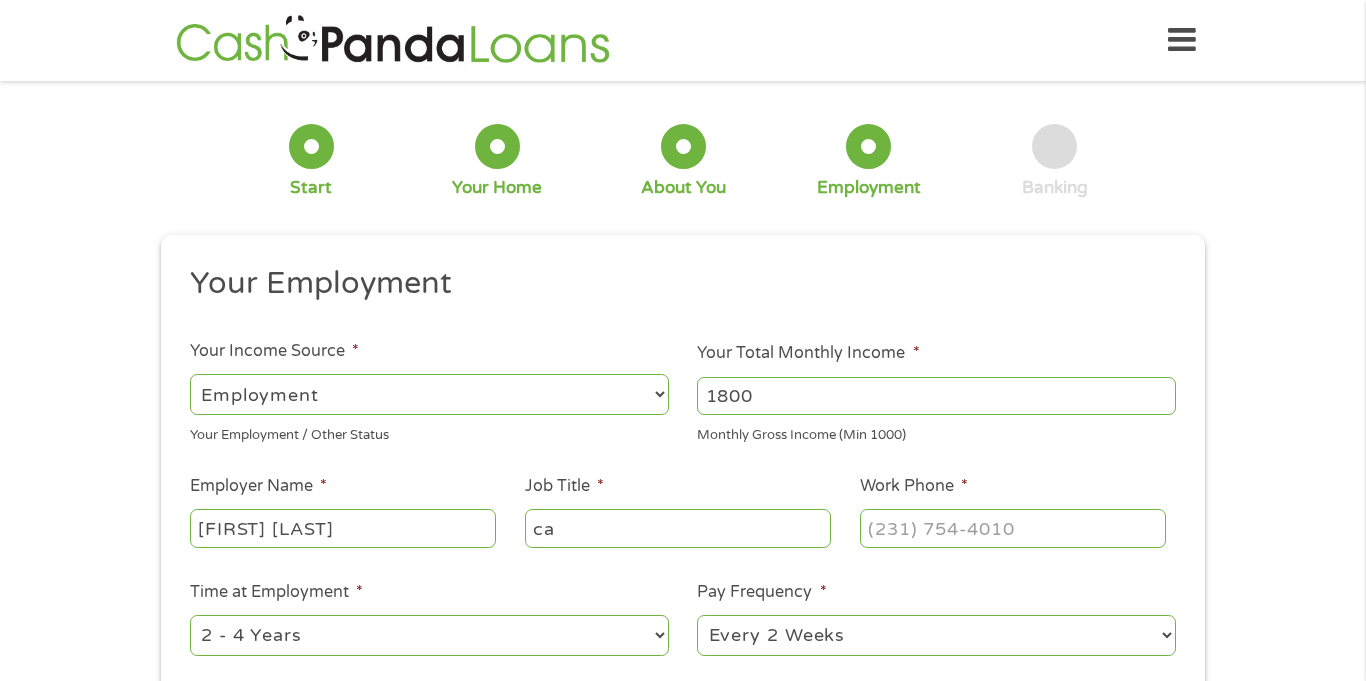 type on "c" 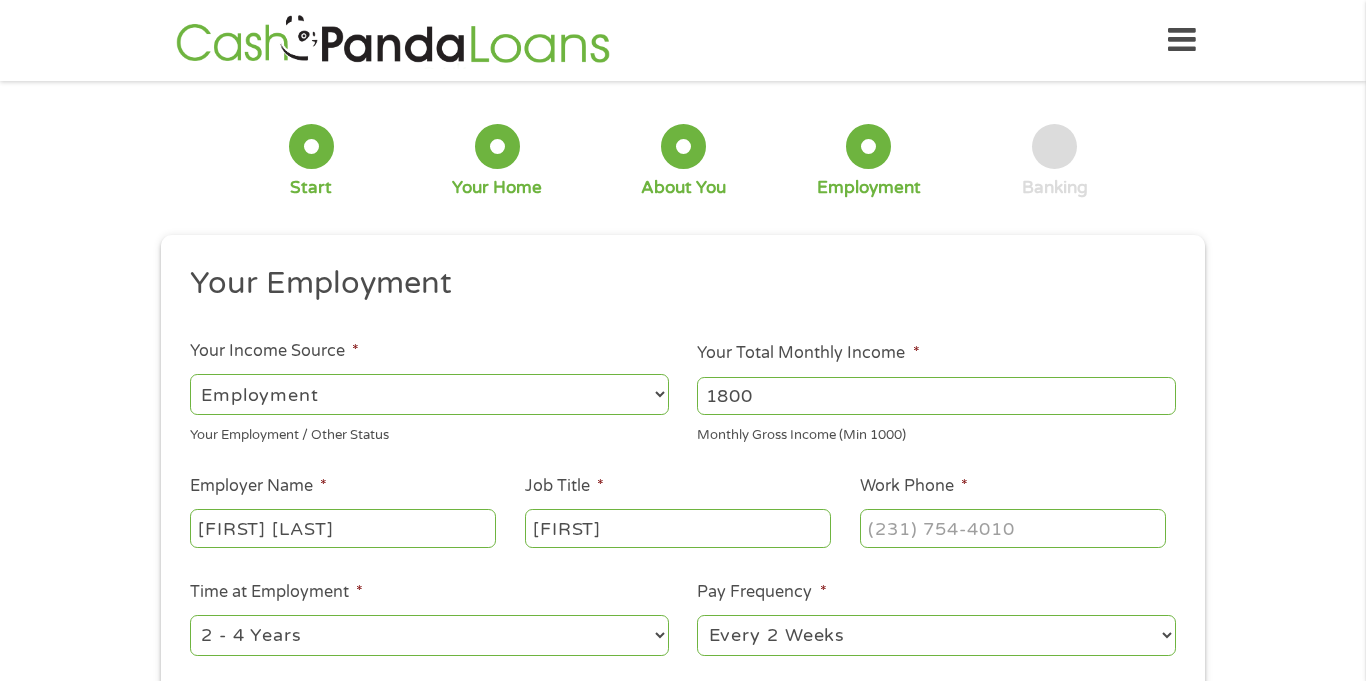 type on "[FIRST]" 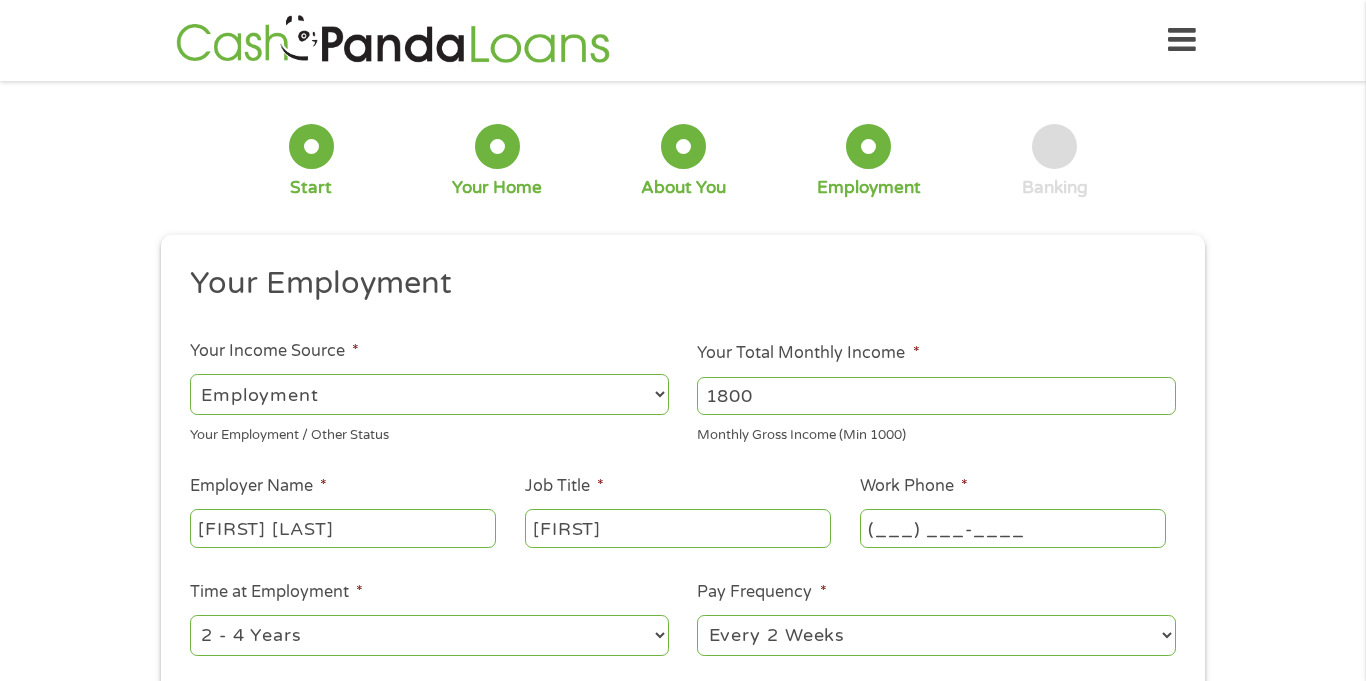 click on "(___) ___-____" at bounding box center [1013, 528] 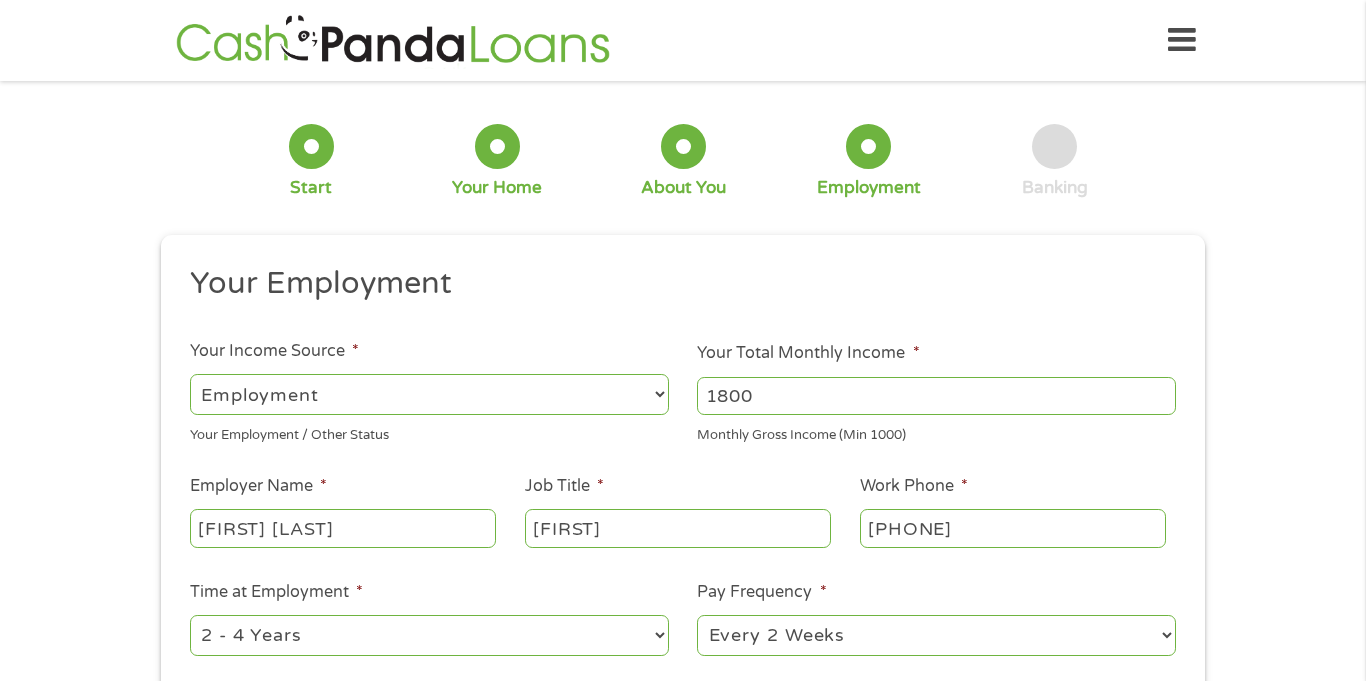 type on "[PHONE]" 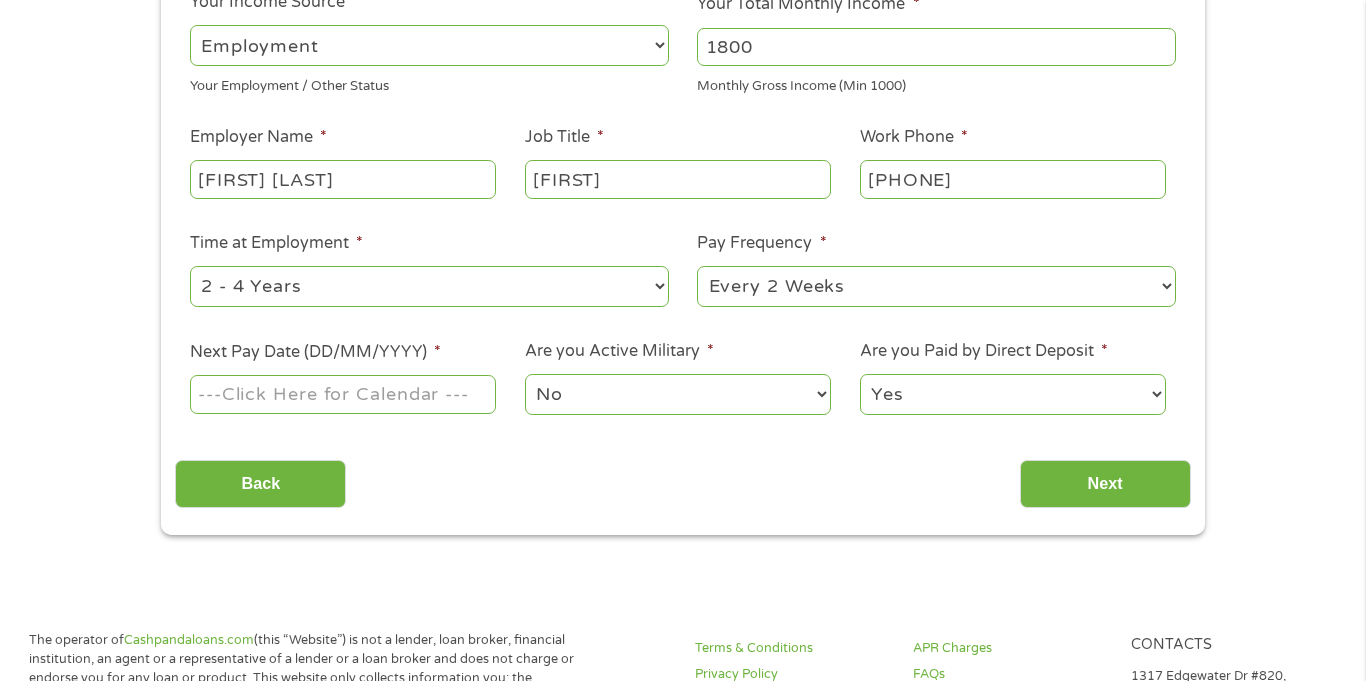 scroll, scrollTop: 352, scrollLeft: 0, axis: vertical 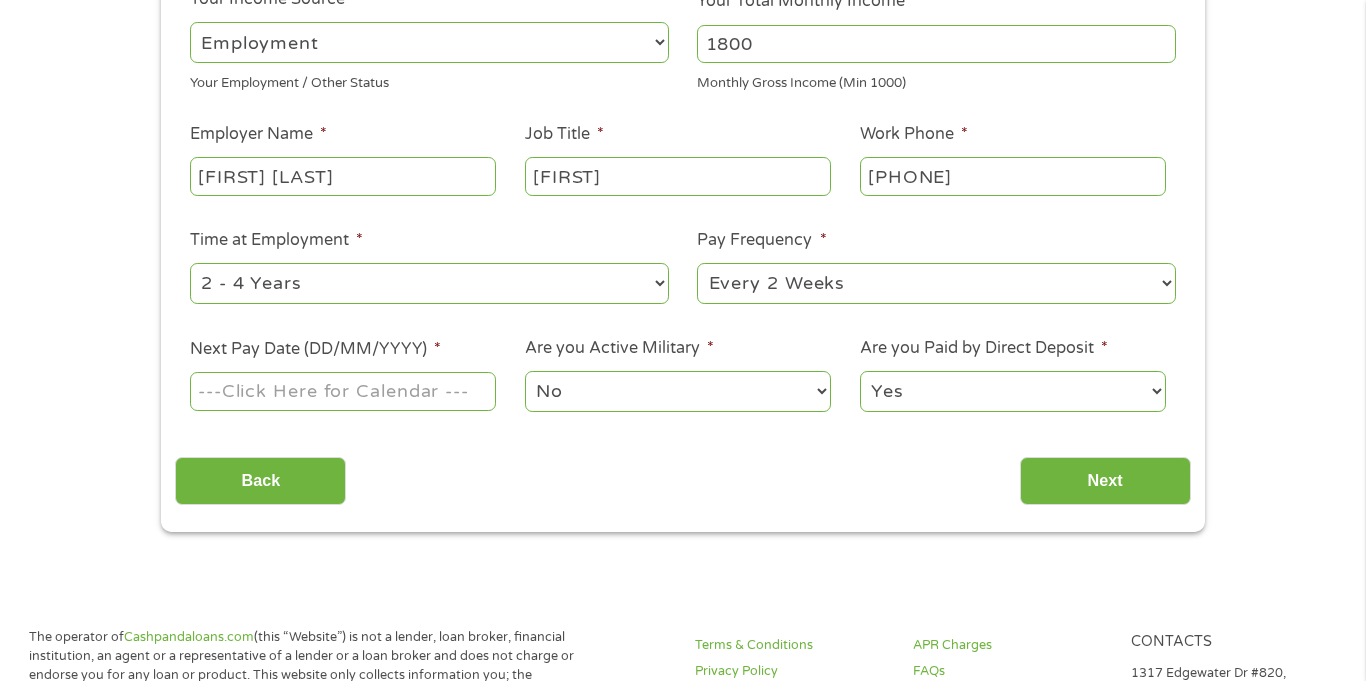 click on "--- Choose one --- 1 Year or less 1 - 2 Years 2 - 4 Years Over 4 Years" at bounding box center [429, 284] 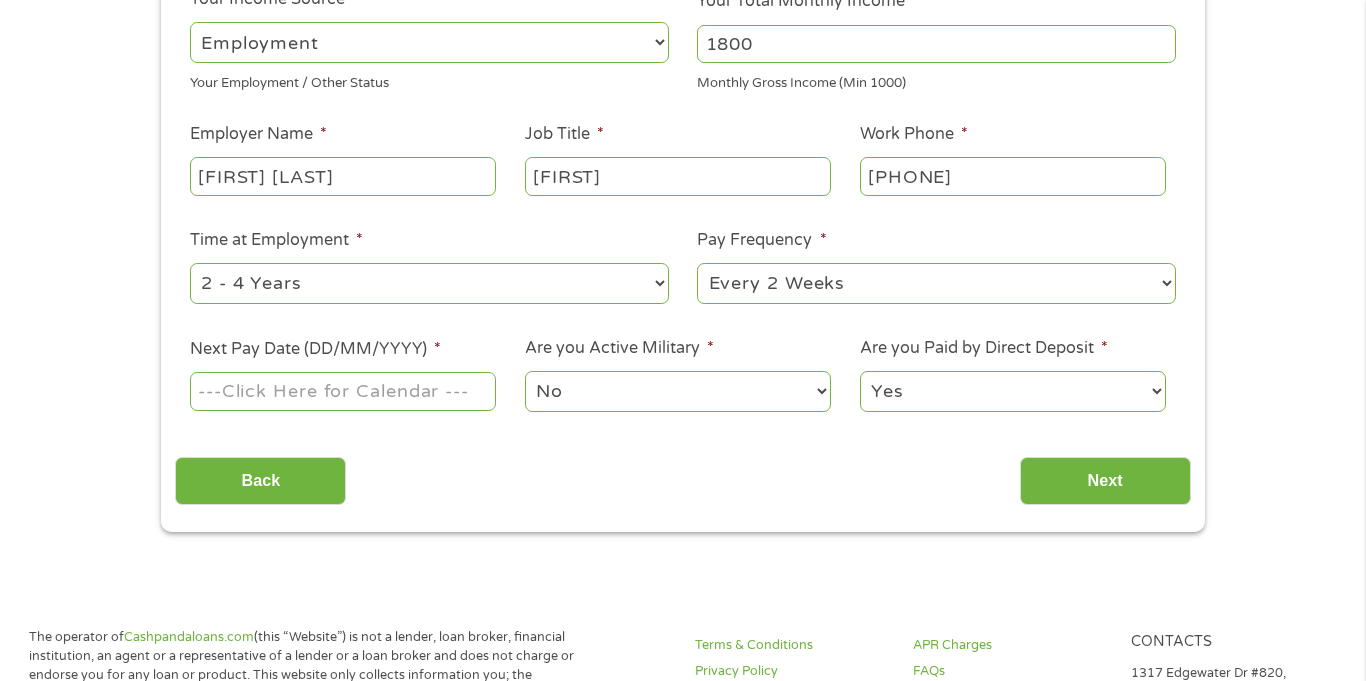 click on "--- Choose one --- 1 Year or less 1 - 2 Years 2 - 4 Years Over 4 Years" at bounding box center [429, 283] 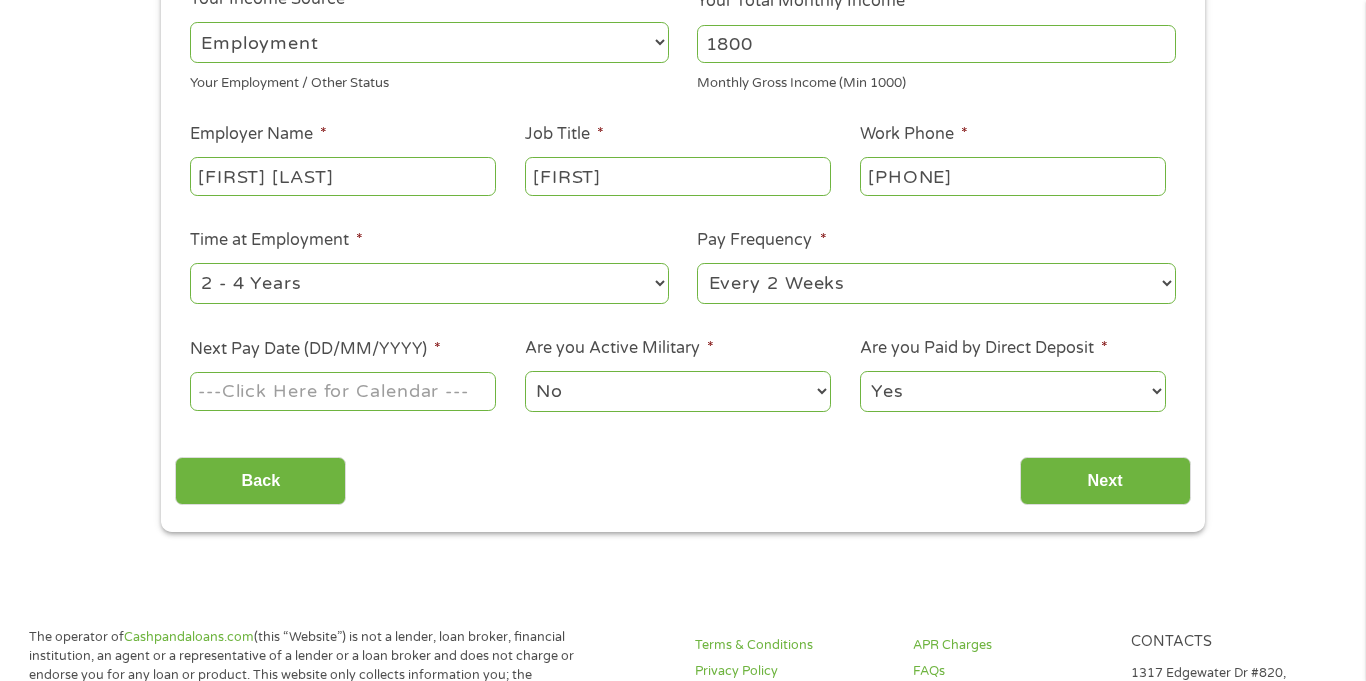 select on "24months" 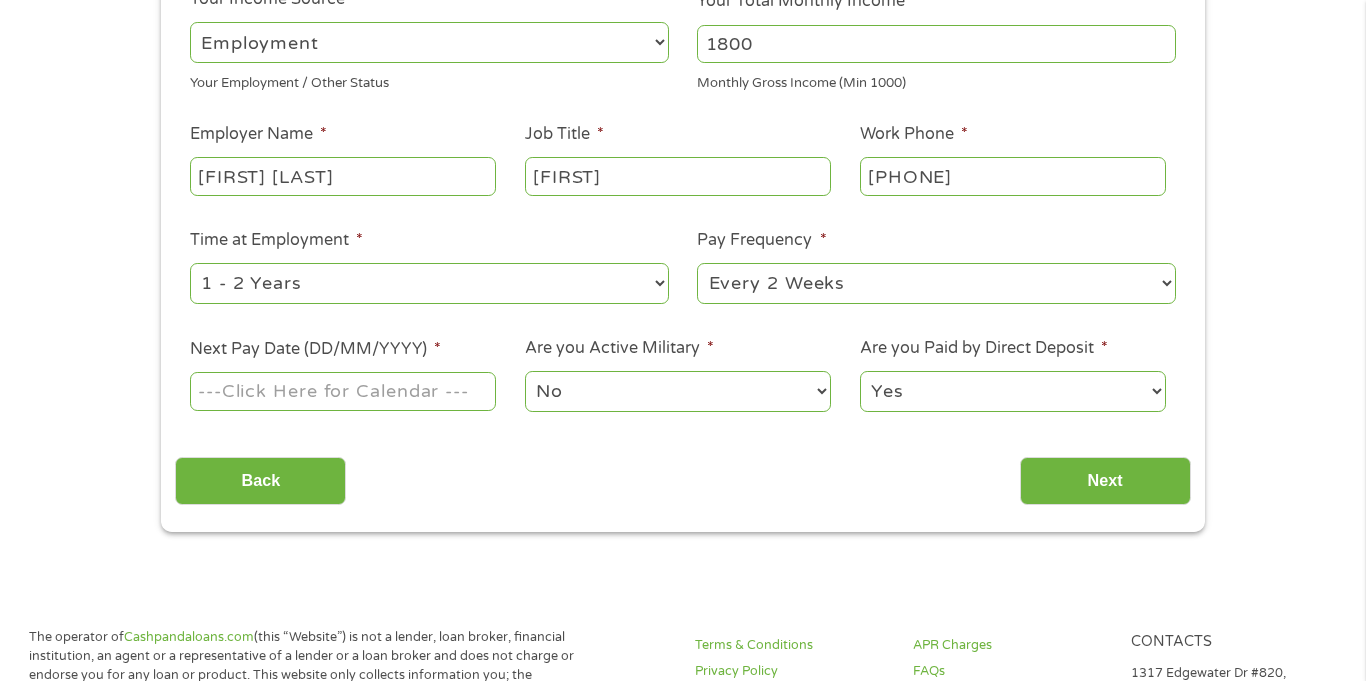 click on "--- Choose one --- 1 Year or less 1 - 2 Years 2 - 4 Years Over 4 Years" at bounding box center [429, 283] 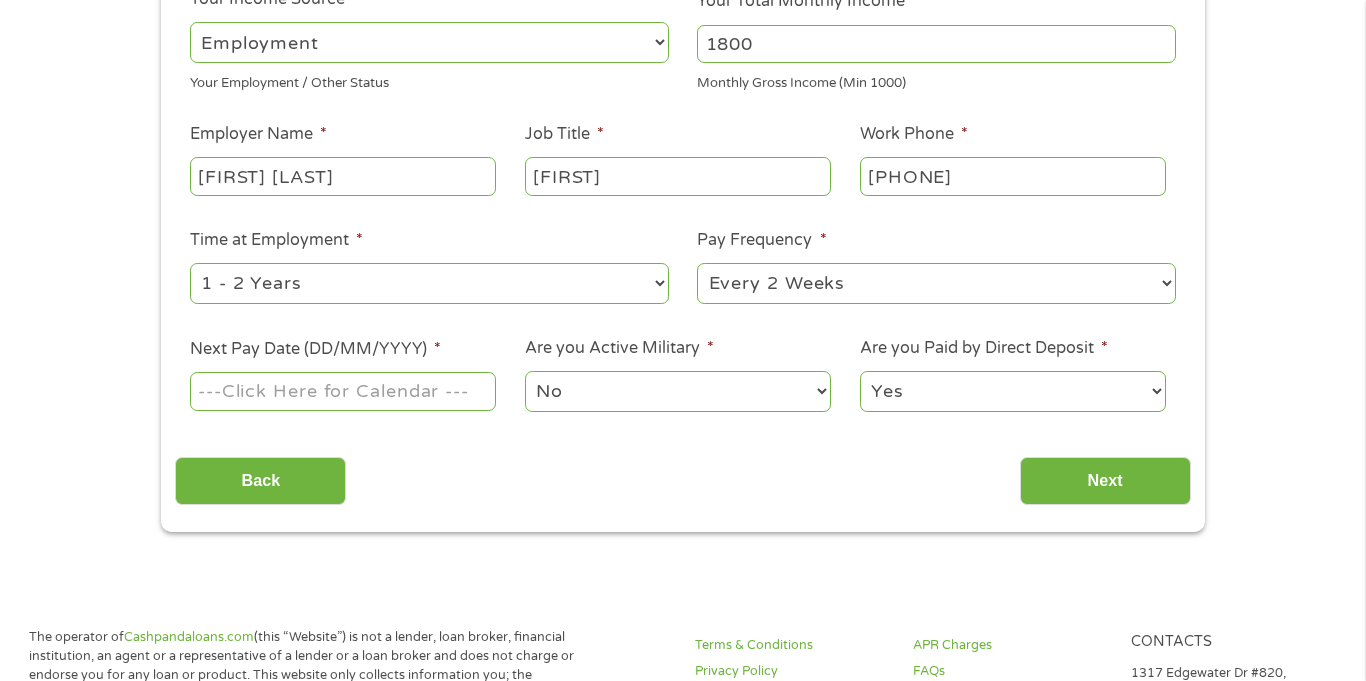 click on "--- Choose one --- Every 2 Weeks Every Week Monthly Semi-Monthly" at bounding box center [936, 283] 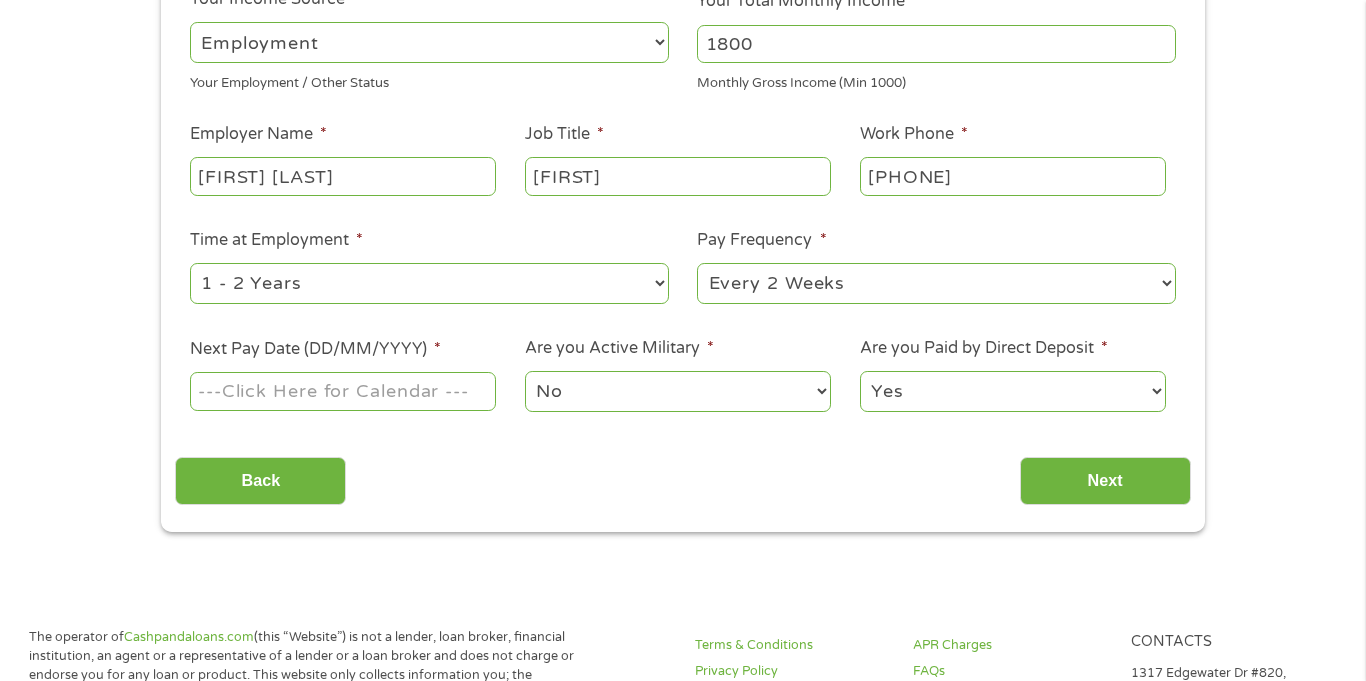 select on "weekly" 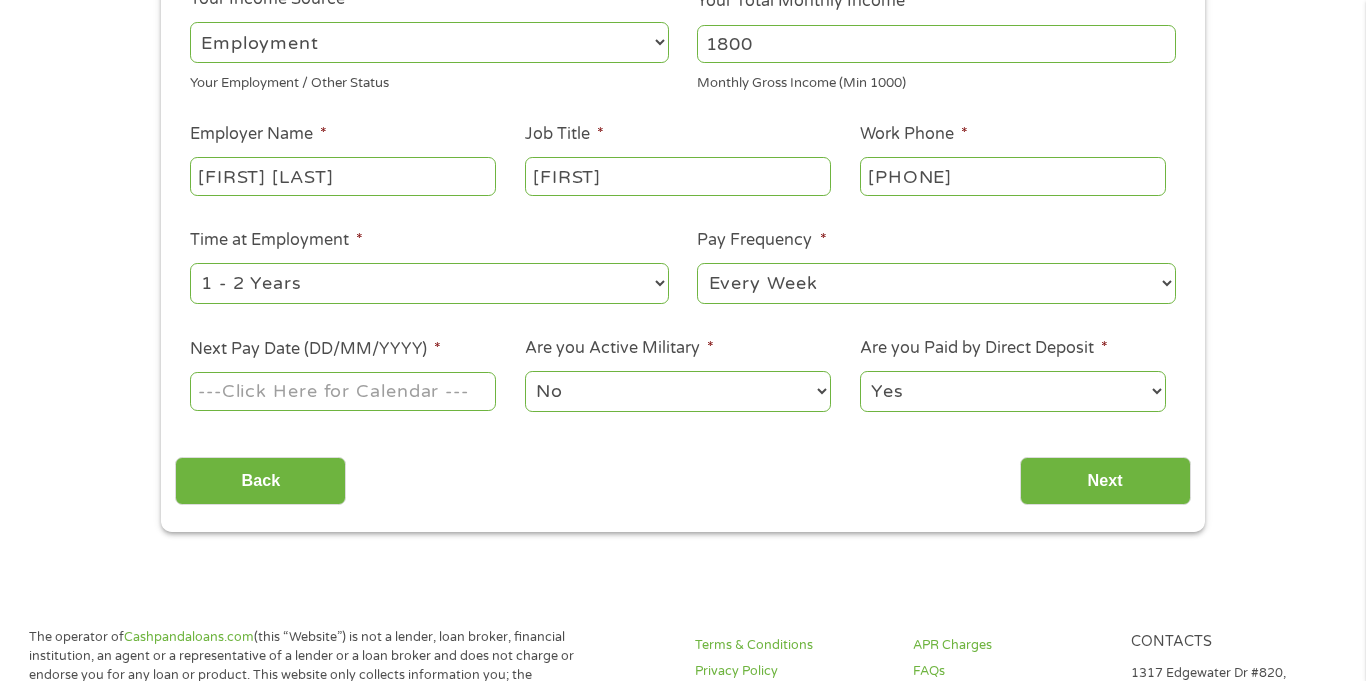click on "--- Choose one --- Every 2 Weeks Every Week Monthly Semi-Monthly" at bounding box center (936, 283) 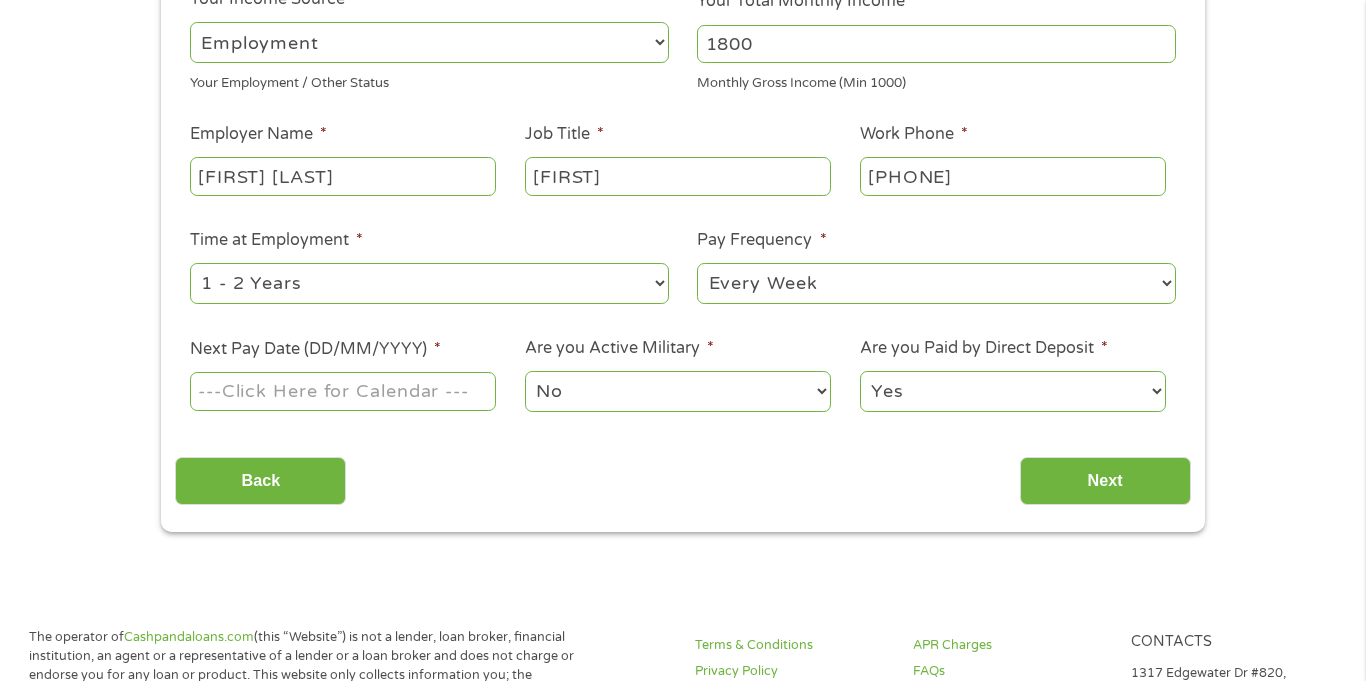 click on "Home   Get Loan Offer   How it works   FAQs   Blog   Cash Loans   Quick Loans   Online Loans   Payday Loans   Cash Advances   Préstamos   Paycheck Loans Near Me   Artificial Intelligence Loans   Contact Us
1         Start   2         Your Home   3         About You   4         Employment   5         Banking   6
This field is hidden when viewing the form gclid CjwKCAjw-svEBhB6EiwAEzSdrqODpzjCvPDCN1V_2IGxD0wre1owKiRHYKTsFycP6Mv7r9VmkFvbXhoCVRAQAvD_BwE This field is hidden when viewing the form Referrer https://www.cashpandaloans.com/payday-loans/?medium=adwords&source=adwords&campaign=22737563412&adgroup=185730667430&creative=761556433621&position=&keyword=payday%20loans&utm_term=searchterm&matchtype=term&device=c&network=g&gad_source=1&gad_campaignid=22737563412&gbraid=0AAAAABxw2IjRs0TtAlgZFa7Ax2QAgaKlG&gclid=CjwKCAjw-svEBhB6EiwAEzSdrqODpzjCvPDCN1V_2IGxD0wre1owKiRHYKTsFycP6Mv7r9VmkFvbXhoCVRAQAvD_BwE Source adwords c" at bounding box center [683, 898] 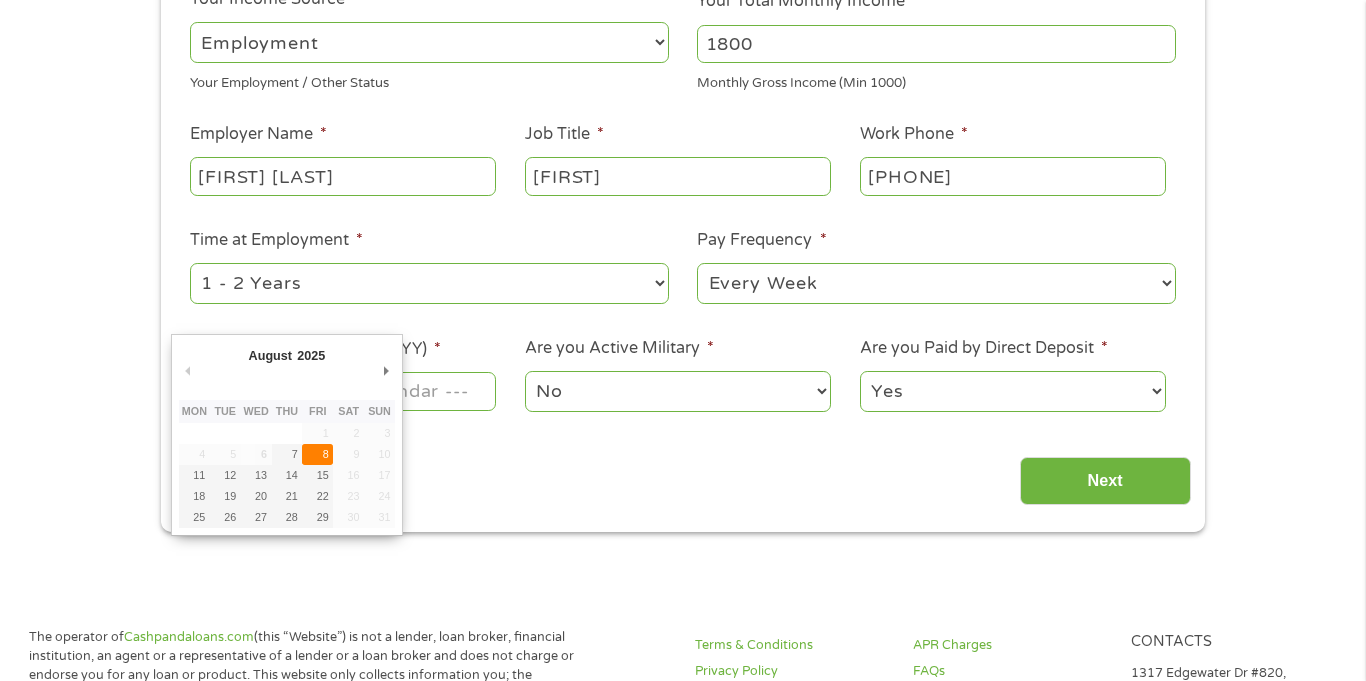type on "08/08/2025" 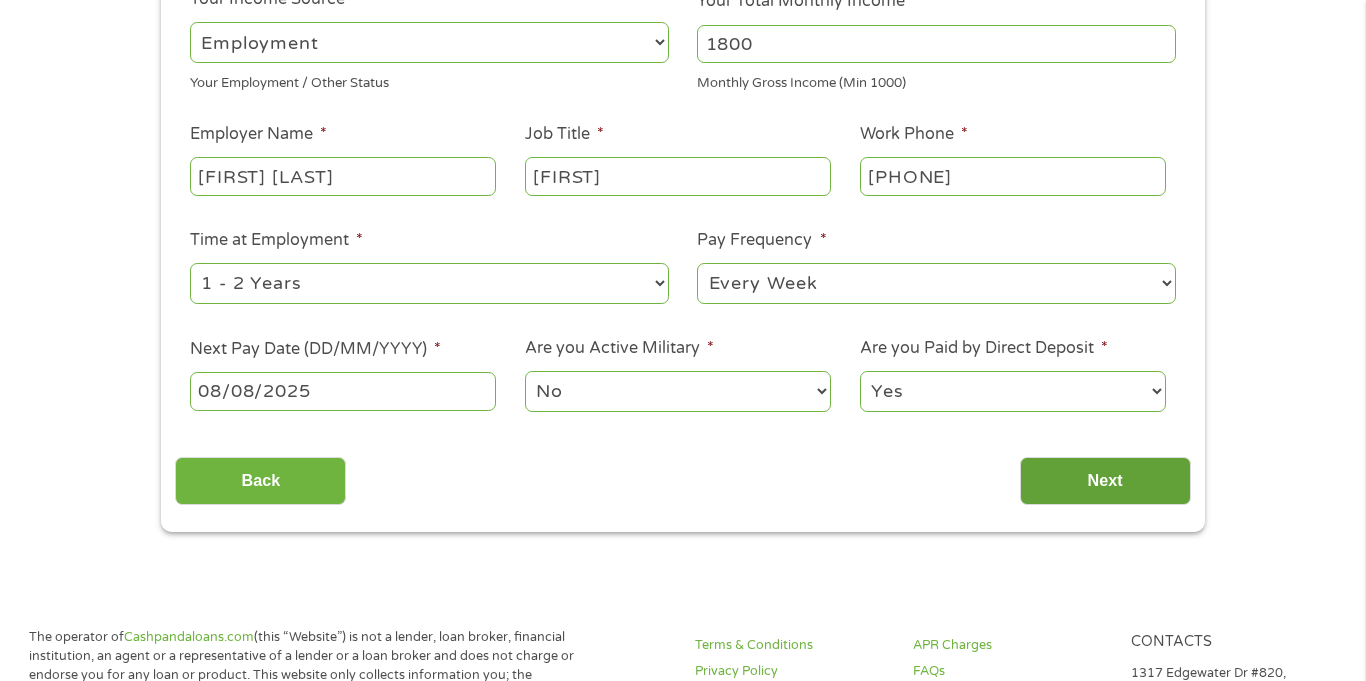 click on "Next" at bounding box center (1105, 481) 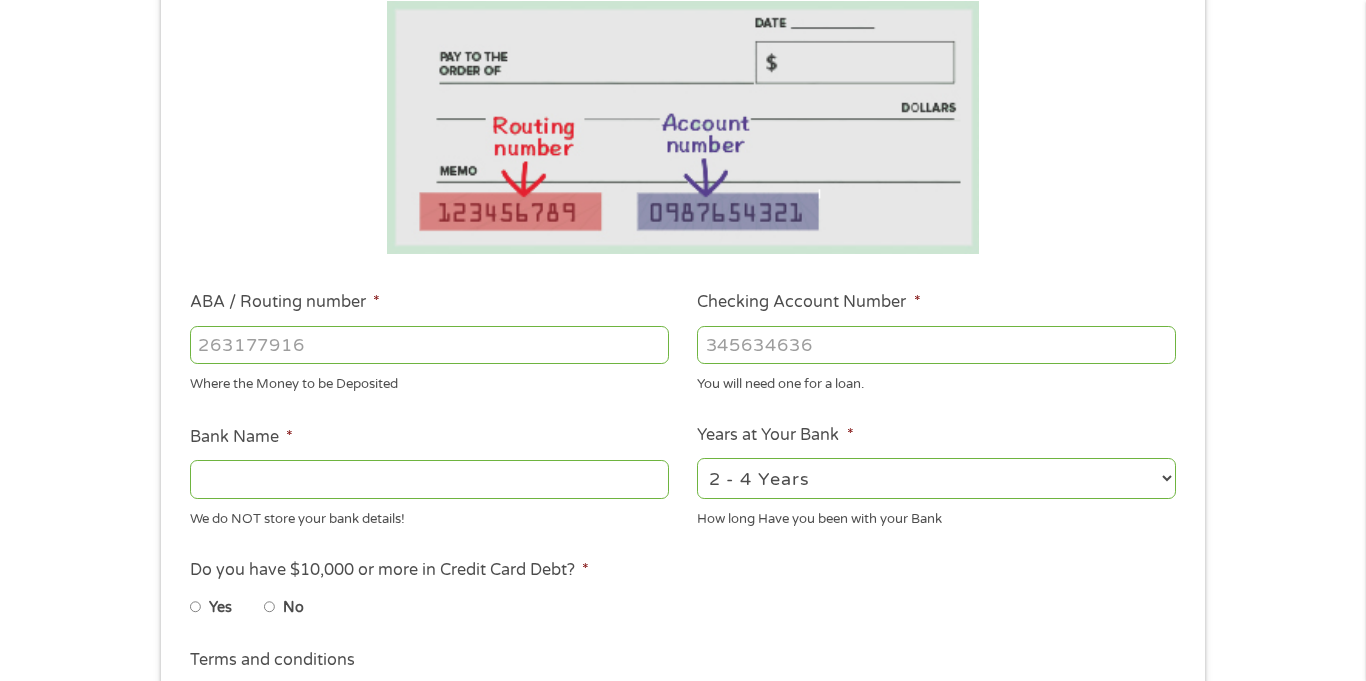 scroll, scrollTop: 8, scrollLeft: 8, axis: both 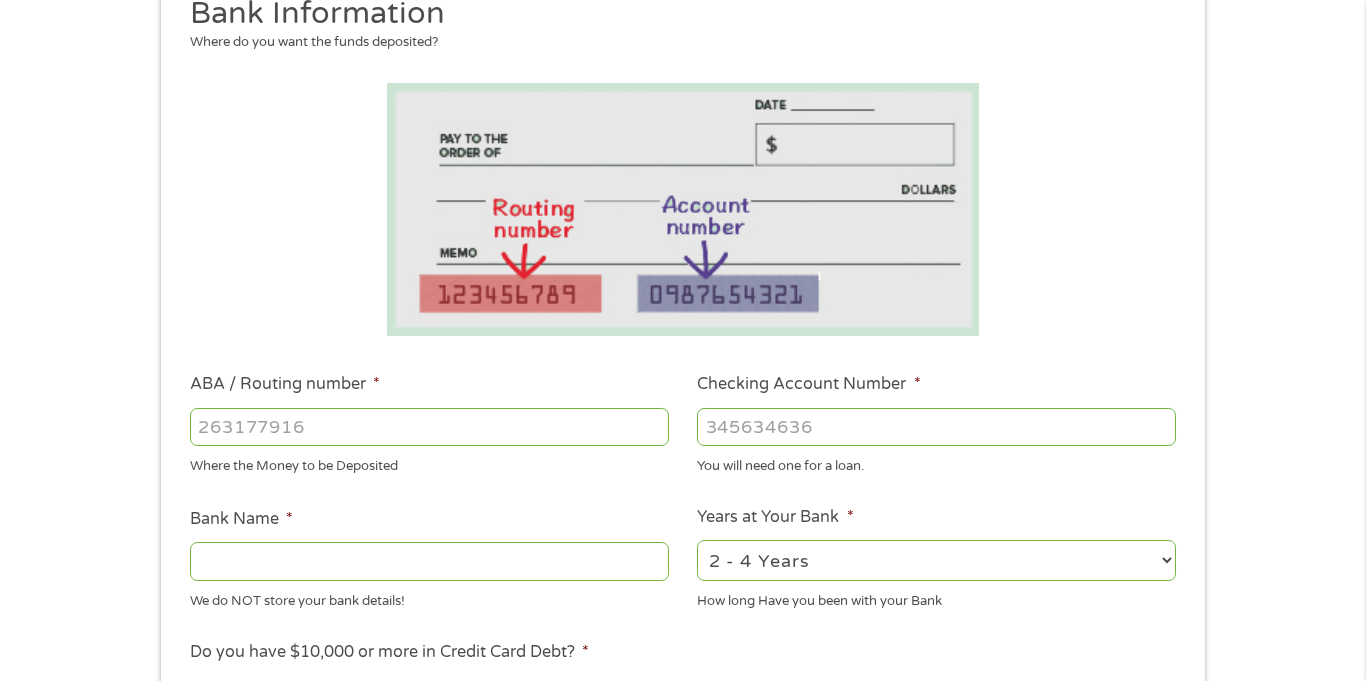 click on "ABA / Routing number *" at bounding box center [429, 427] 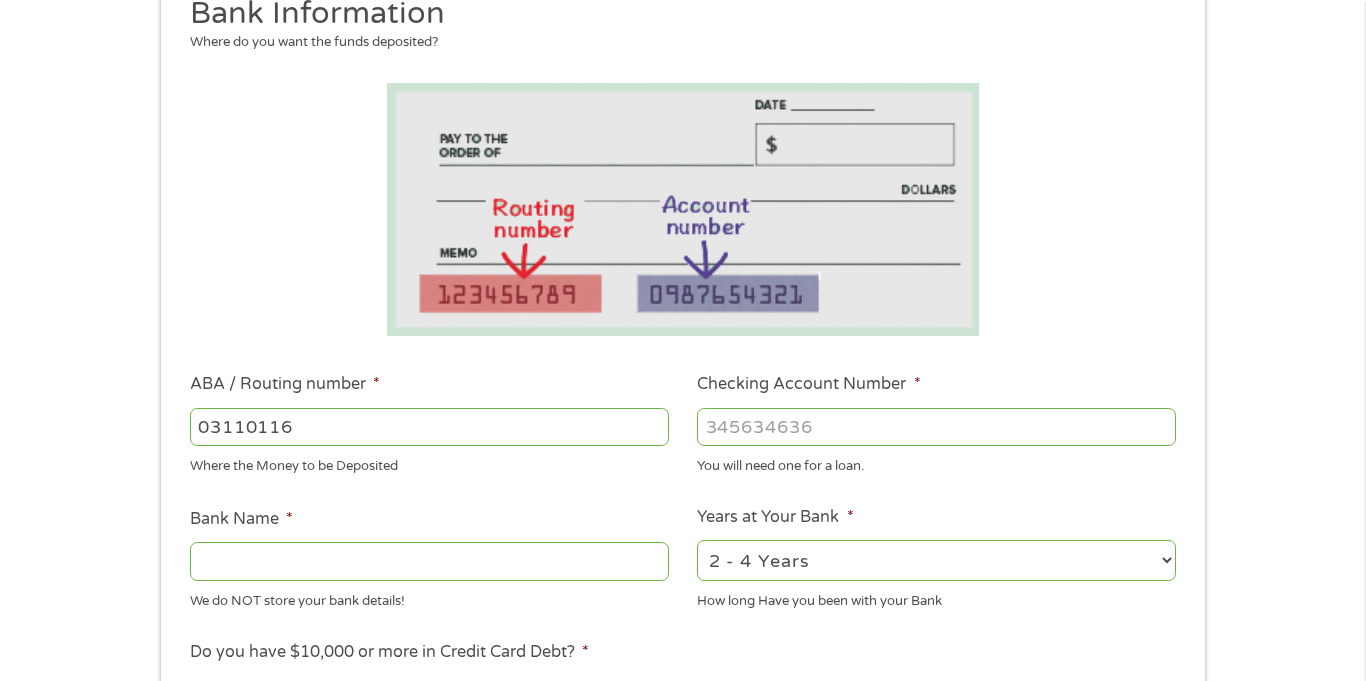 type on "031101169" 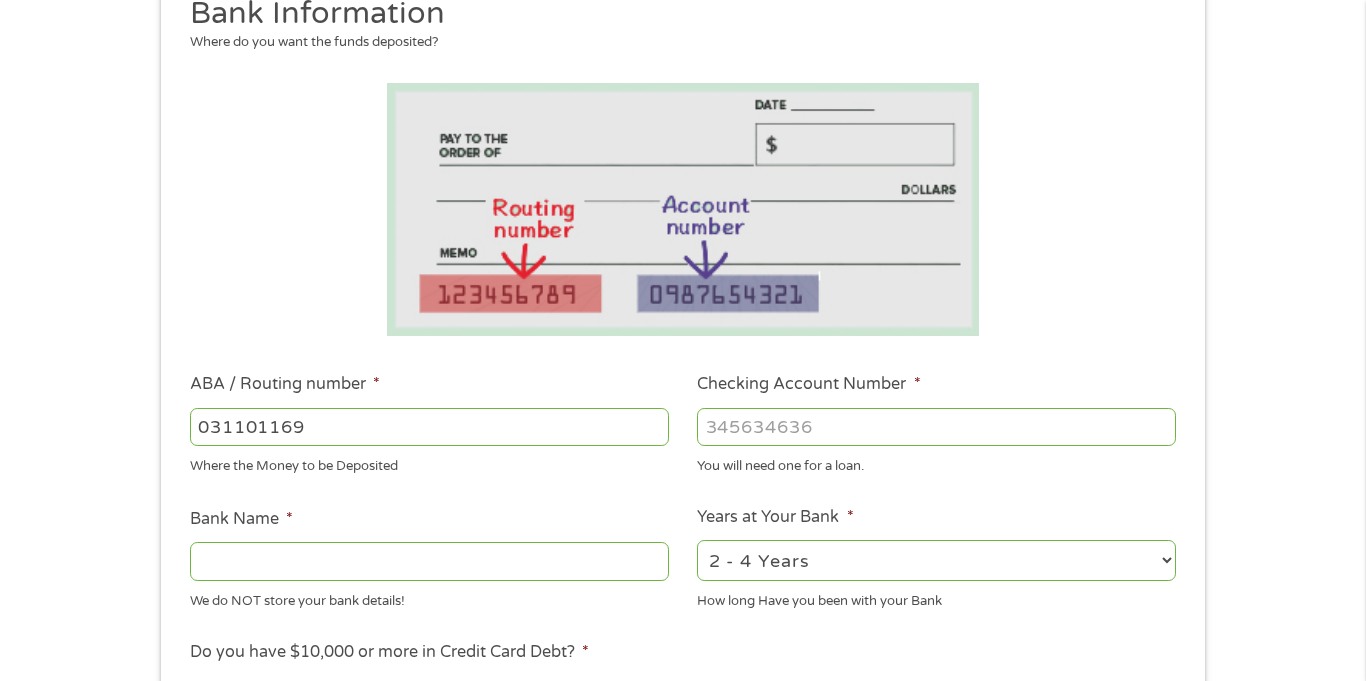 type on "THE BANCORPCOM" 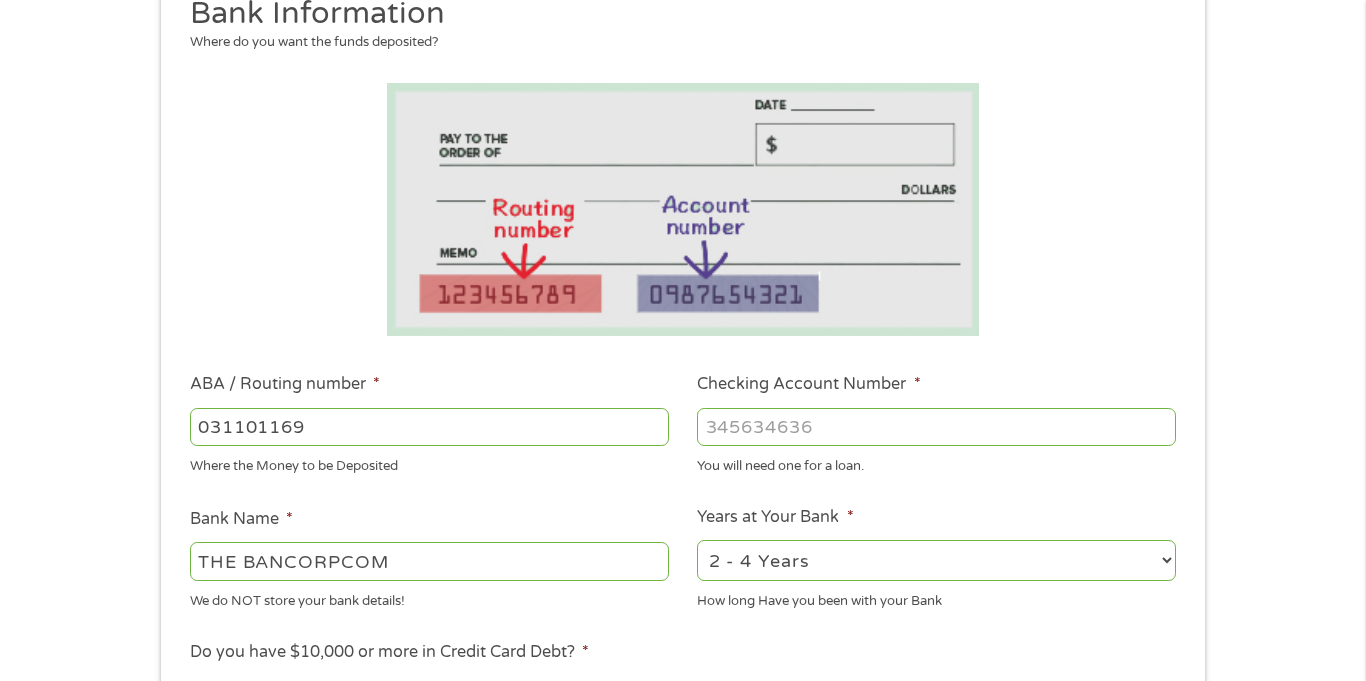 type on "031101169" 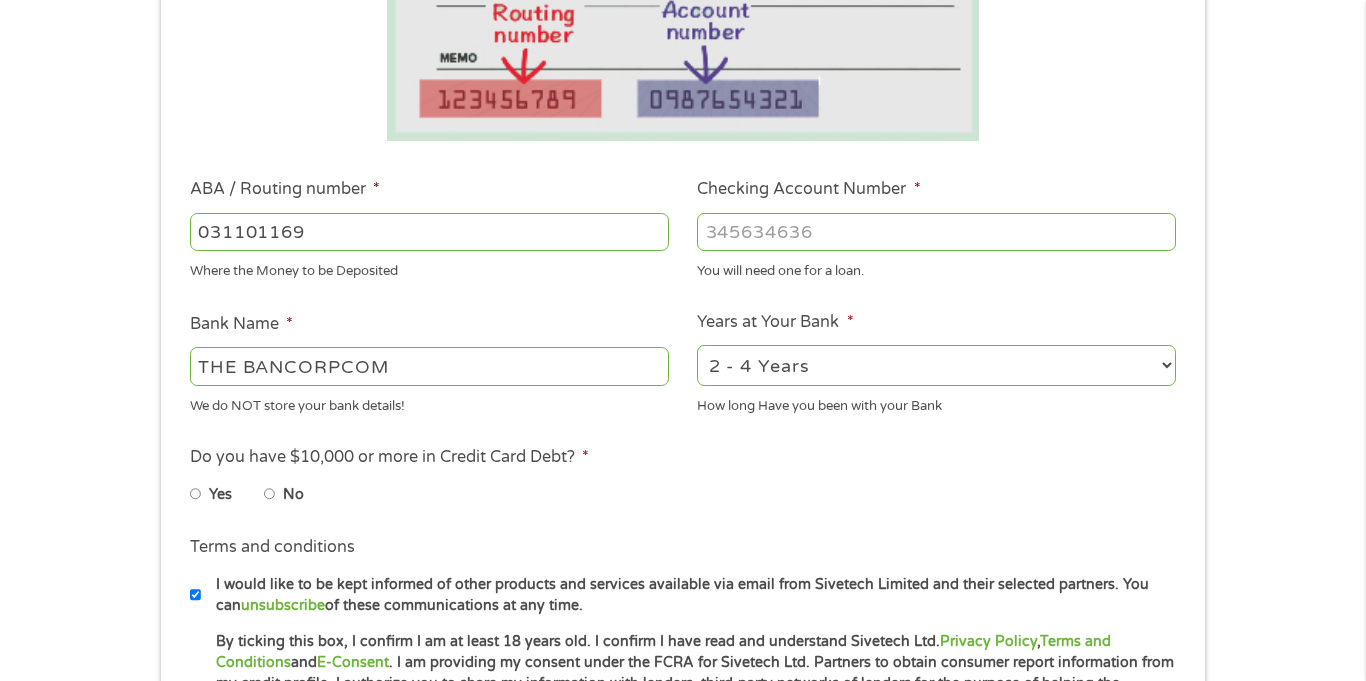 scroll, scrollTop: 462, scrollLeft: 0, axis: vertical 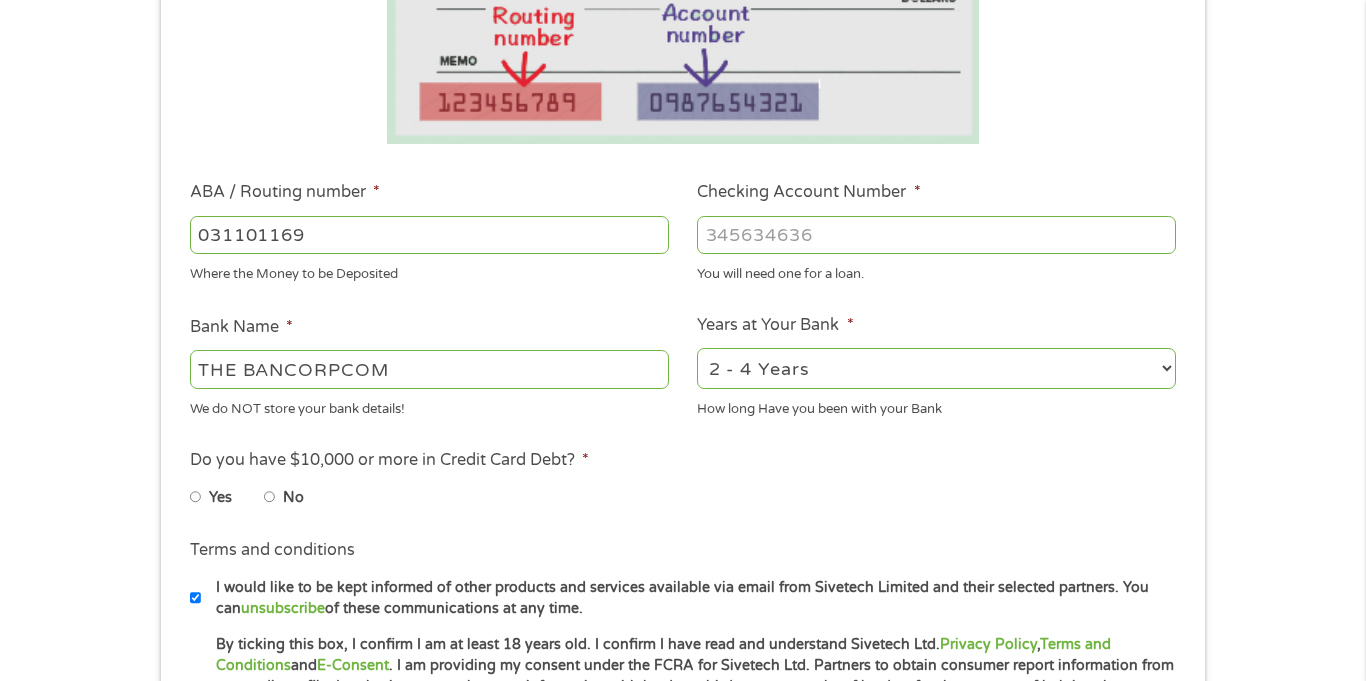 type on "[NUMBER]" 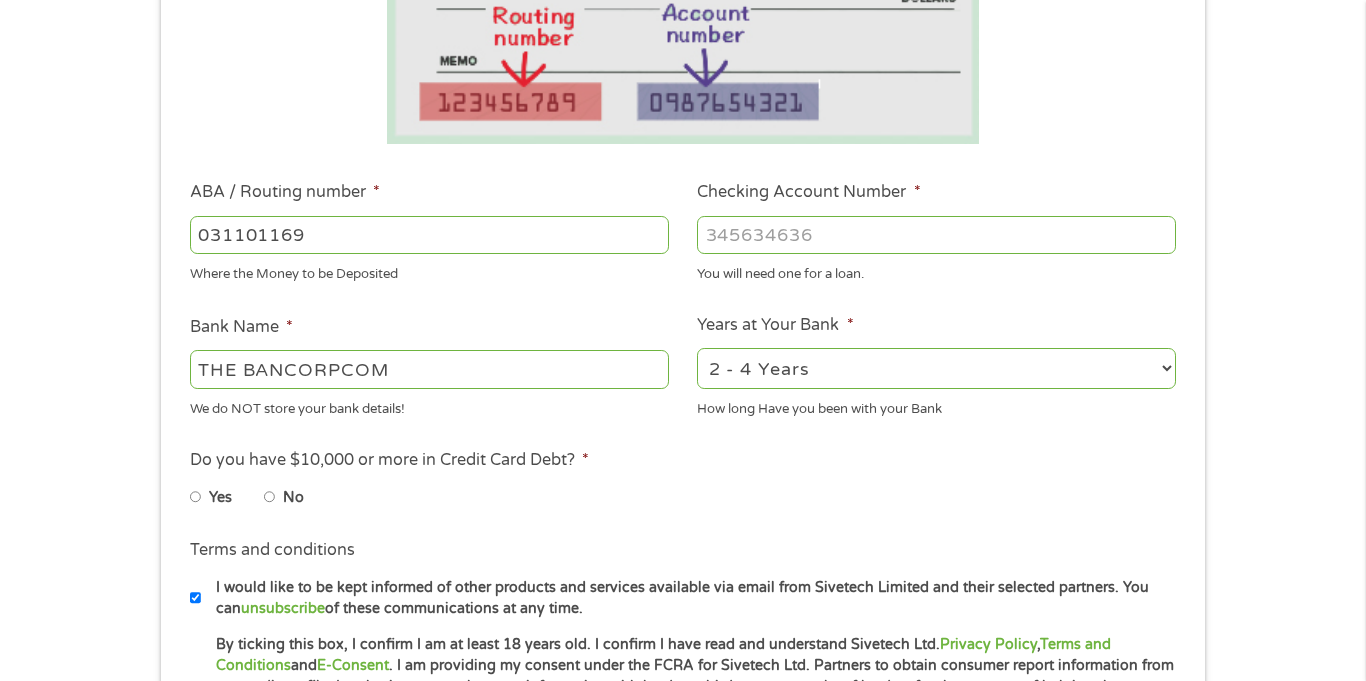 click on "2 - 4 Years 6 - 12 Months 1 - 2 Years Over 4 Years" at bounding box center (936, 368) 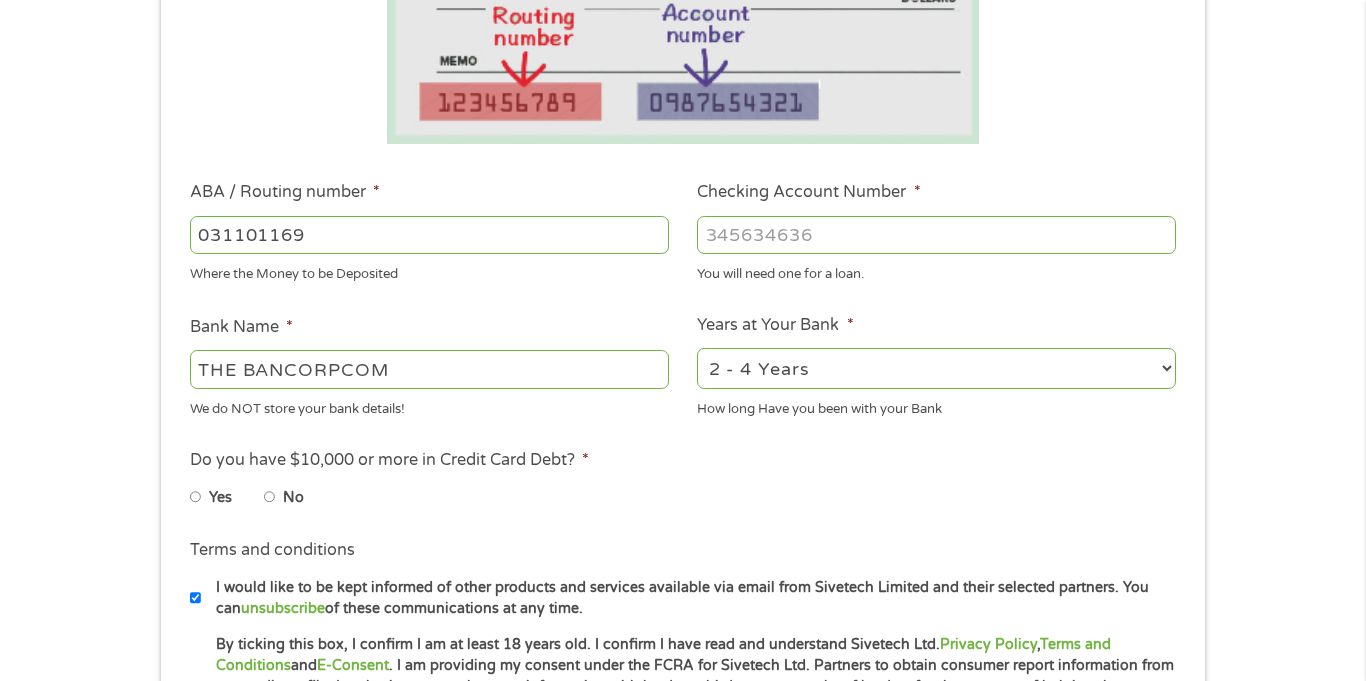 select on "24months" 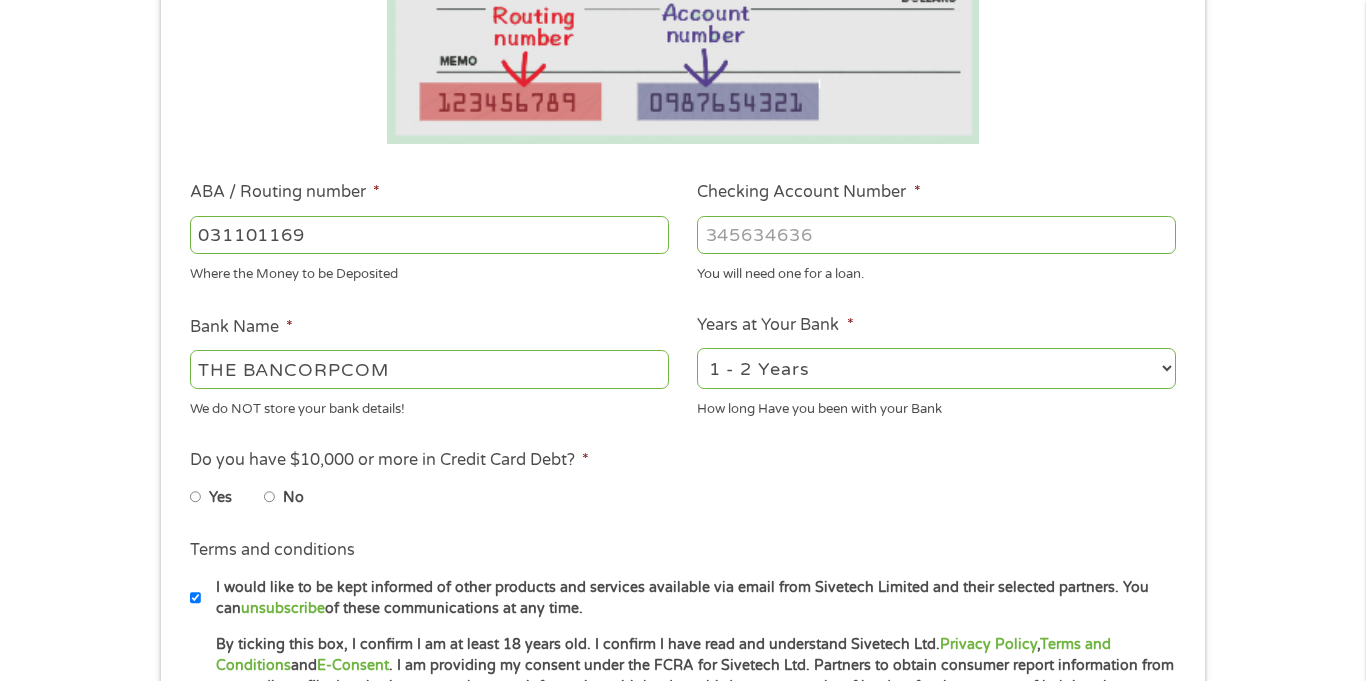 click on "2 - 4 Years 6 - 12 Months 1 - 2 Years Over 4 Years" at bounding box center [936, 368] 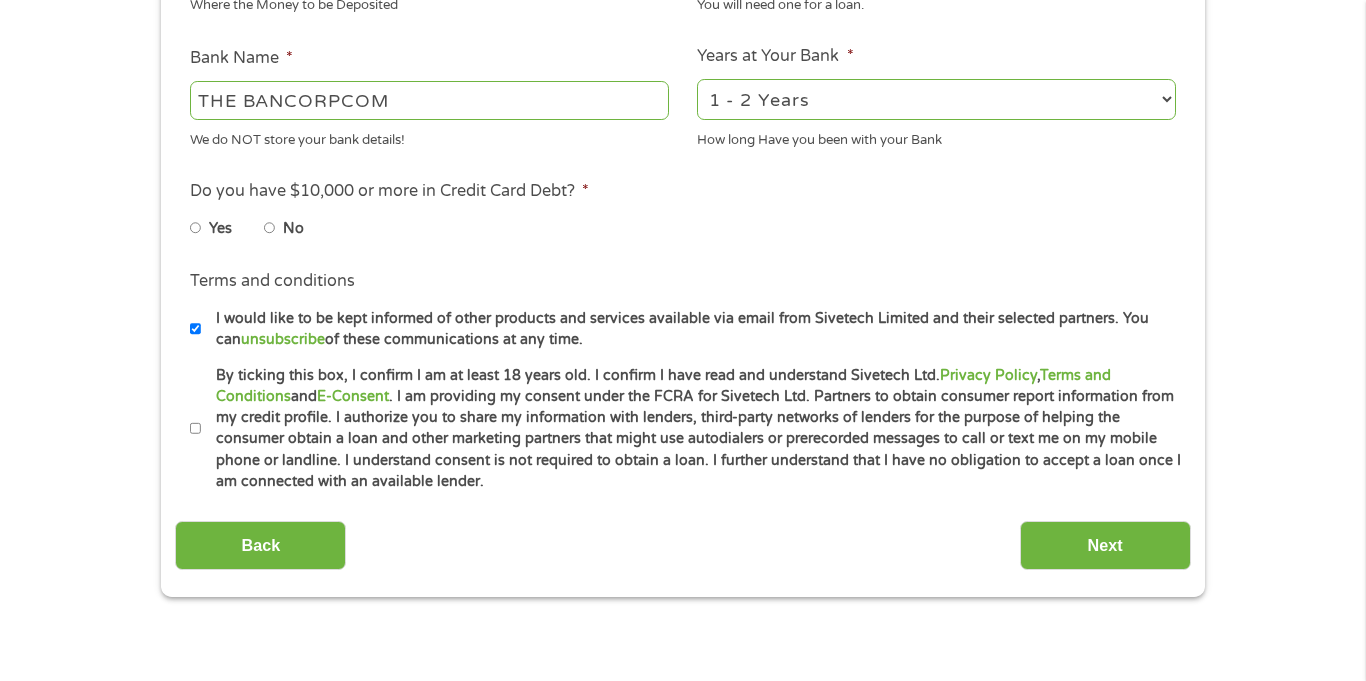 scroll, scrollTop: 732, scrollLeft: 0, axis: vertical 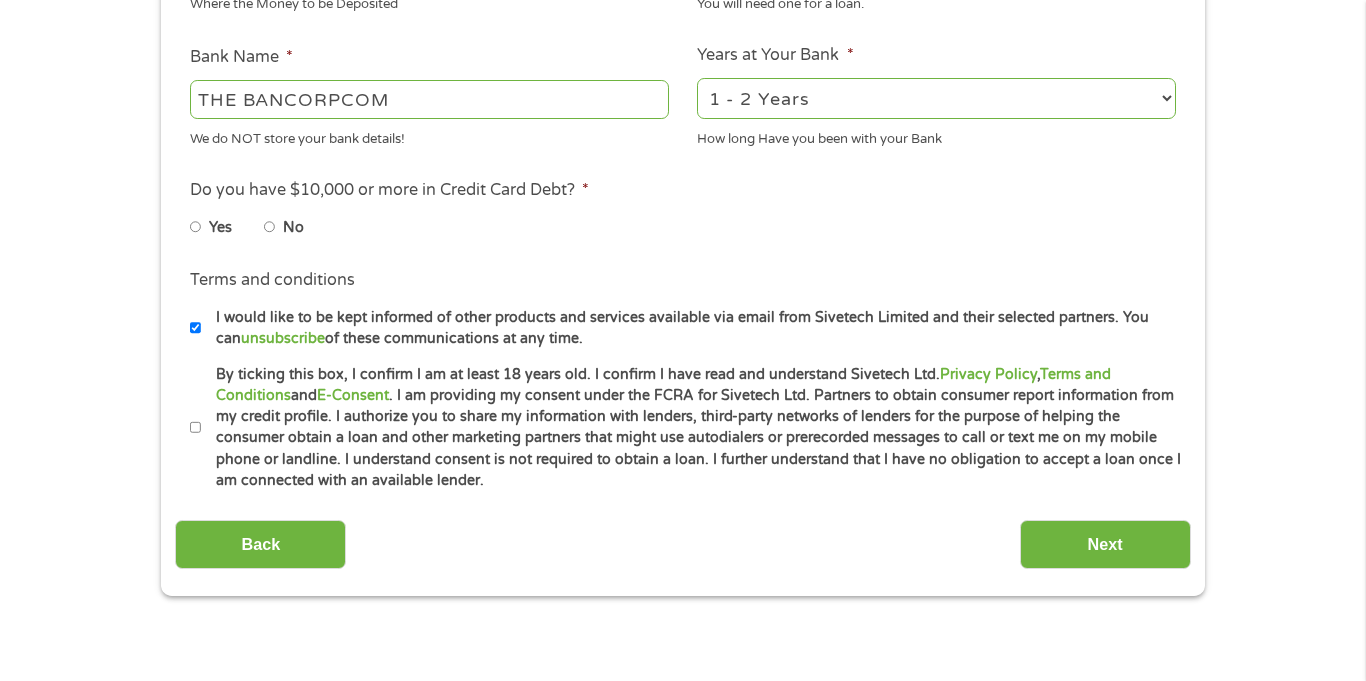 click on "No" at bounding box center (270, 227) 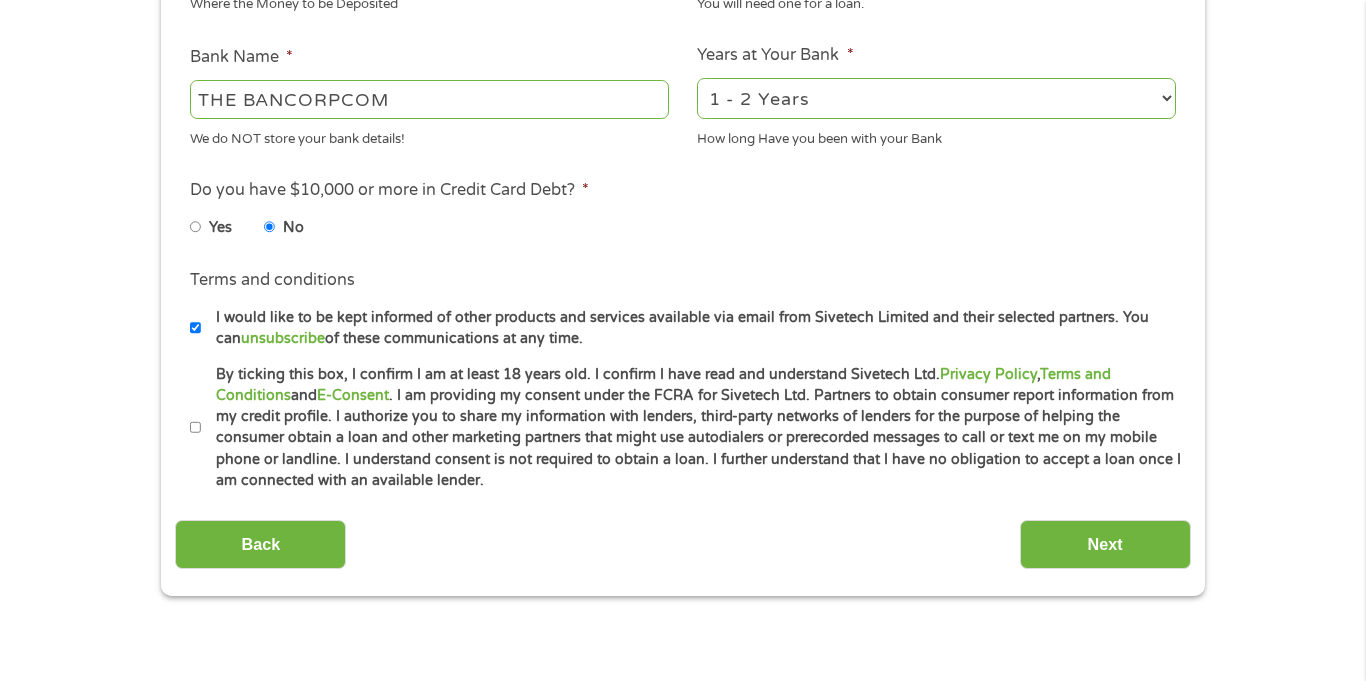 click on "By ticking this box, I confirm I am at least 18 years old. I confirm I have read and understand Sivetech Ltd.  Privacy Policy ,  Terms and Conditions  and  E-Consent . I am providing my consent under the FCRA for Sivetech Ltd. Partners to obtain consumer report information from my credit profile. I authorize you to share my information with lenders, third-party networks of lenders for the purpose of helping the consumer obtain a loan and other marketing partners that might use autodialers or prerecorded messages to call or text me on my mobile phone or landline. I understand consent is not required to obtain a loan. I further understand that I have no obligation to accept a loan once I am connected with an available lender." at bounding box center (196, 428) 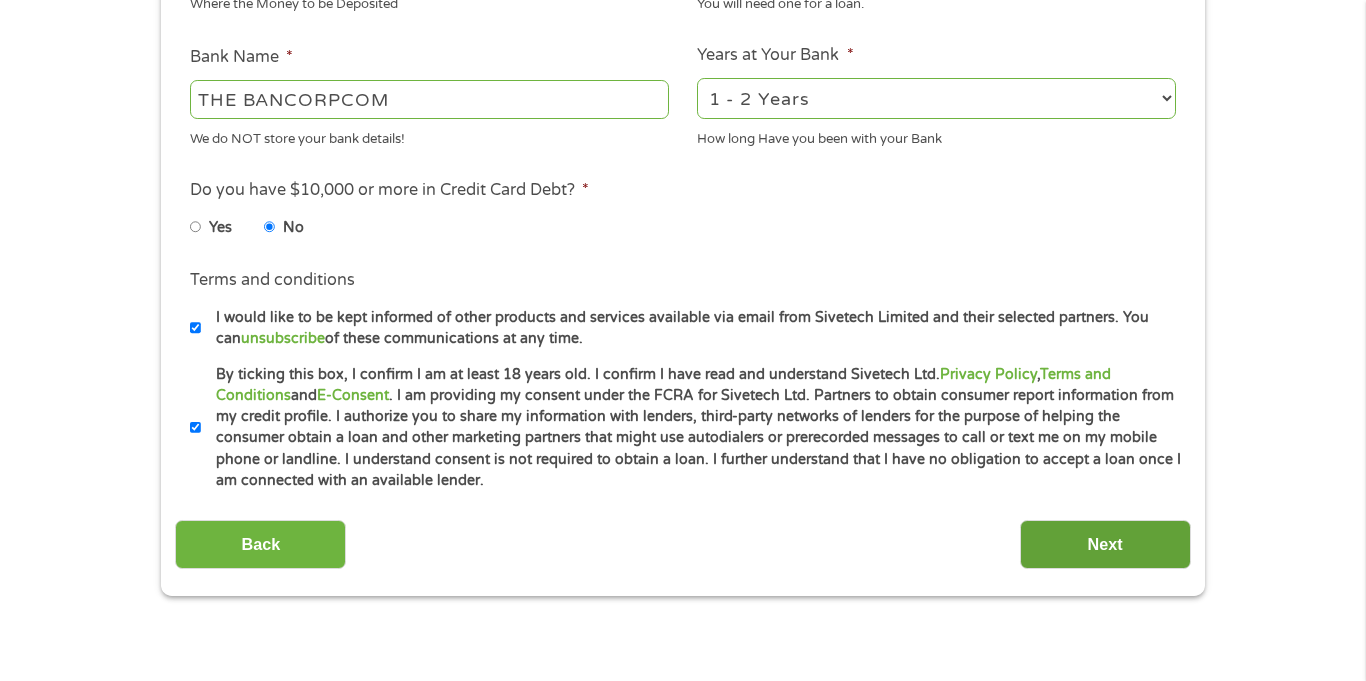 click on "Next" at bounding box center [1105, 544] 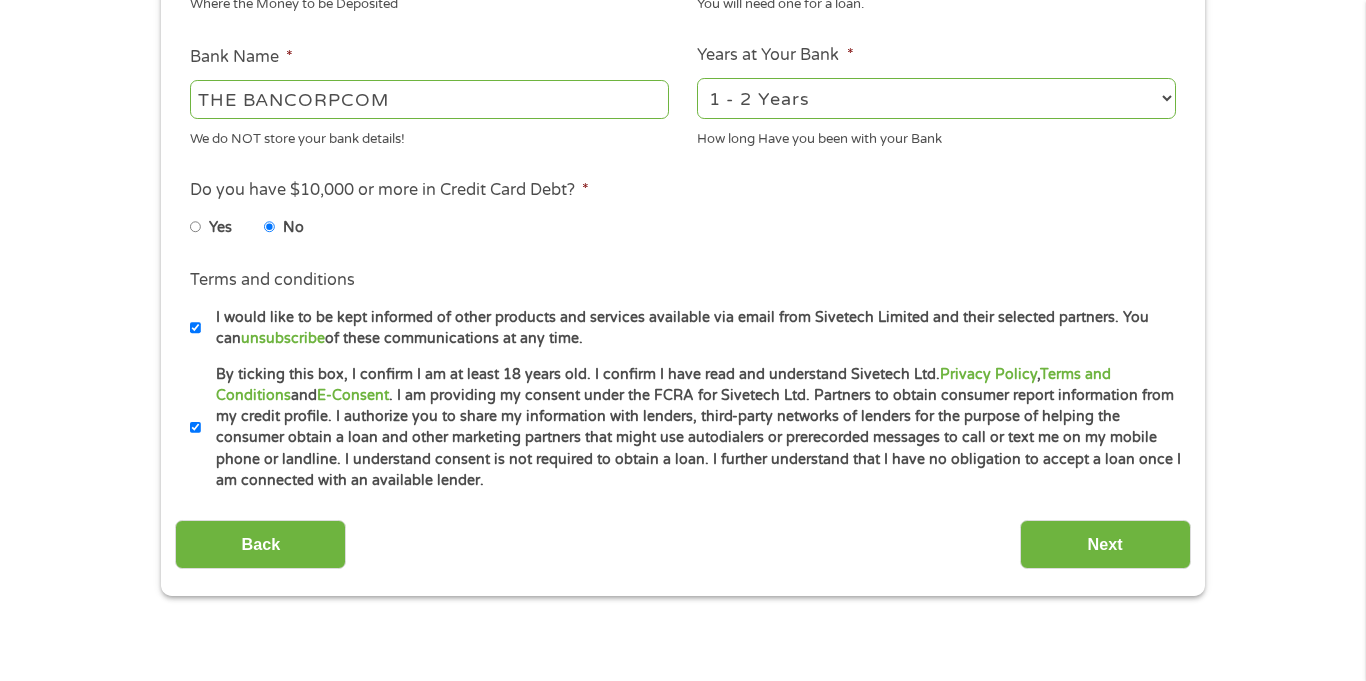 click on "Terms & Conditions   Privacy Policy   Cookies Policy   E-Consent   state-availability   Lending Policy   Unsubscribe   APR Charges   FAQs   Complaints   Do Not Sell My Personal Information   Scams and Fraud   Rates and Fees Contacts [NUMBER] [STREET] [ZIP], [CITY], [STATE] [ZIP].   Contact Us Useful Information Instant Cash Loans  |  What are Payday Loans  |  Quick Loans  |  Cash Advances  |  Payday Advance  |  Easy Loans  |  Online Loans | Tax Loan |  Cash Loans Online  | Small Loan | Instant Loan |  Personal Loans  | Same day Loan | Cash Advance |  Fast Cash | Instant Cash Loan |Lending Loan | Online Loans | Poor Credit Loan |Short Term Loan| Small Loan | Speedy Loan | Tax Refund | Personal Loans Online |  Artificial  Intelligence  Loans  |  Paycheck Loans Near Me  |  Préstamos  |  CCPA Notice  |" at bounding box center (1010, 1381) 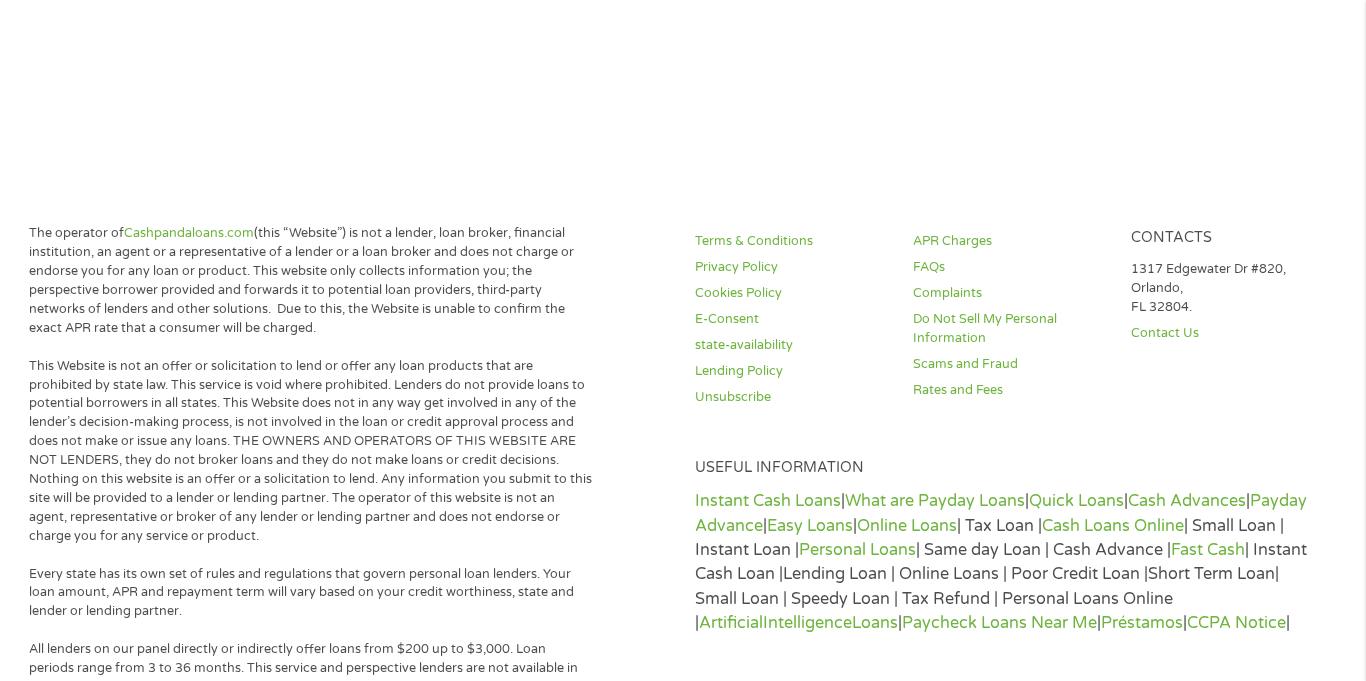 scroll, scrollTop: 254, scrollLeft: 0, axis: vertical 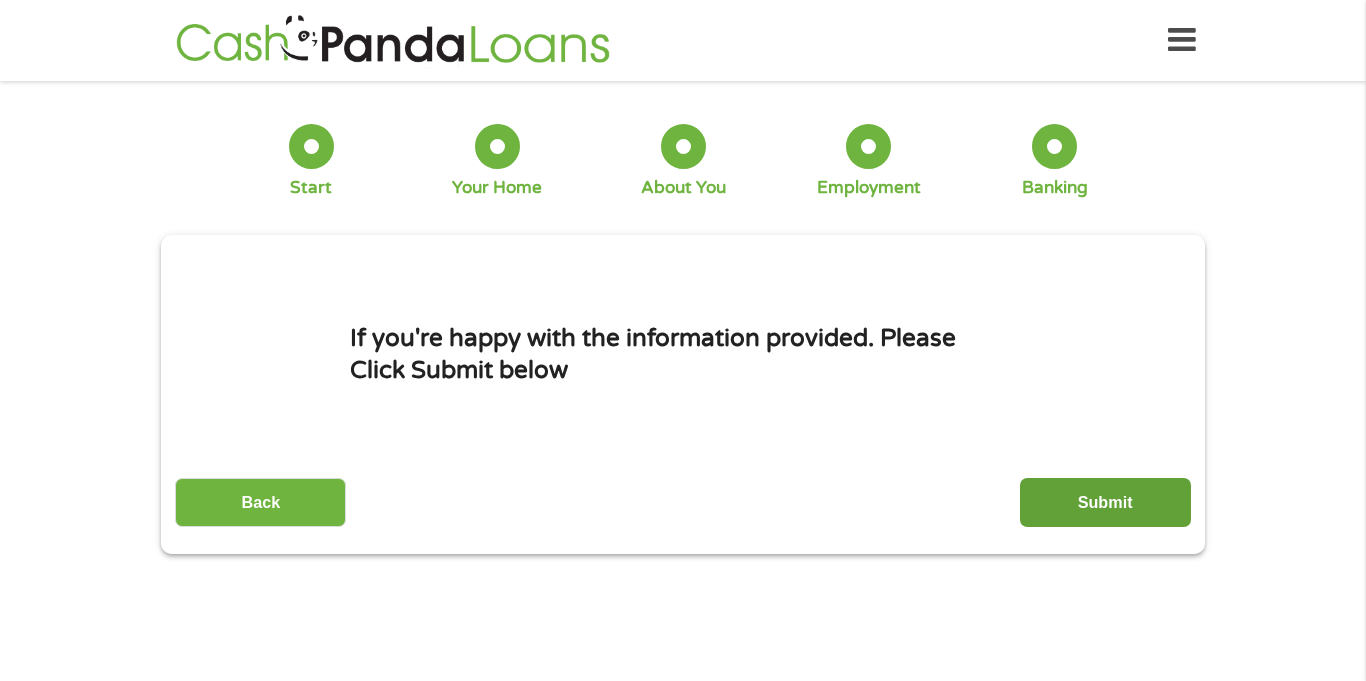 click on "Submit" at bounding box center (1105, 502) 